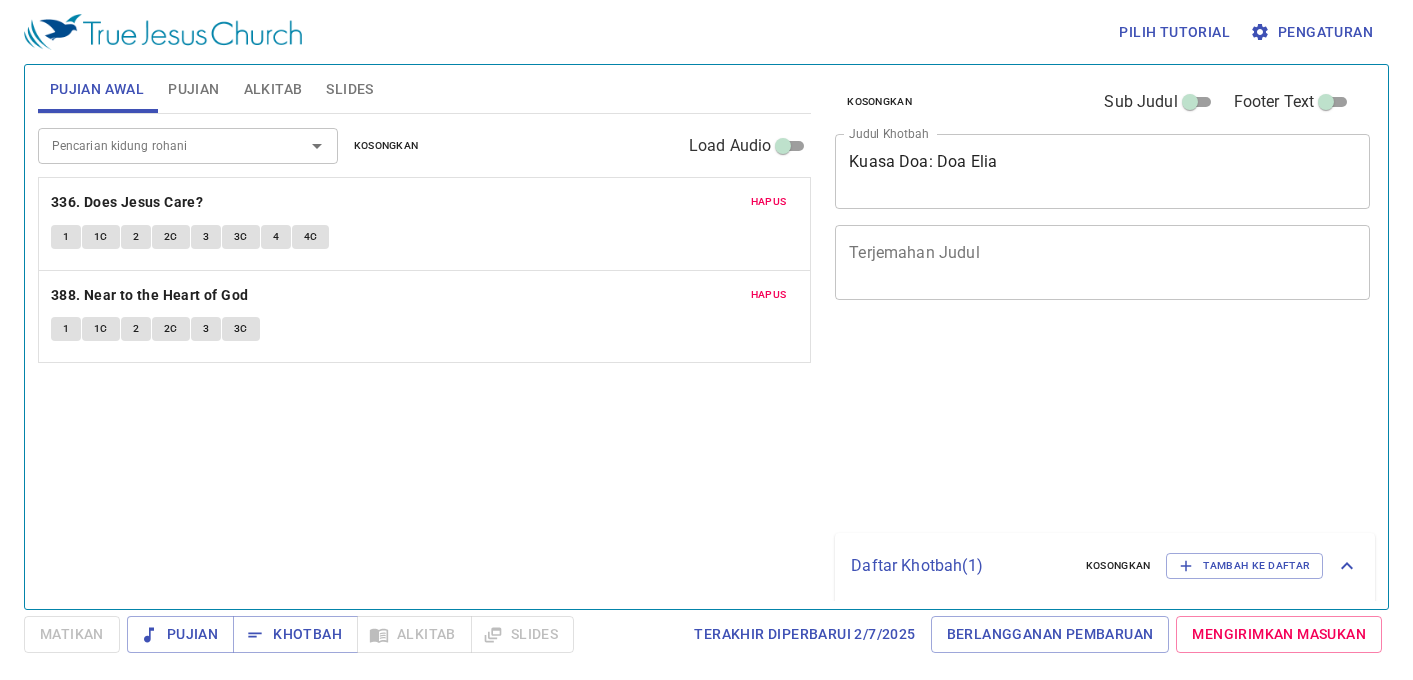 scroll, scrollTop: 0, scrollLeft: 0, axis: both 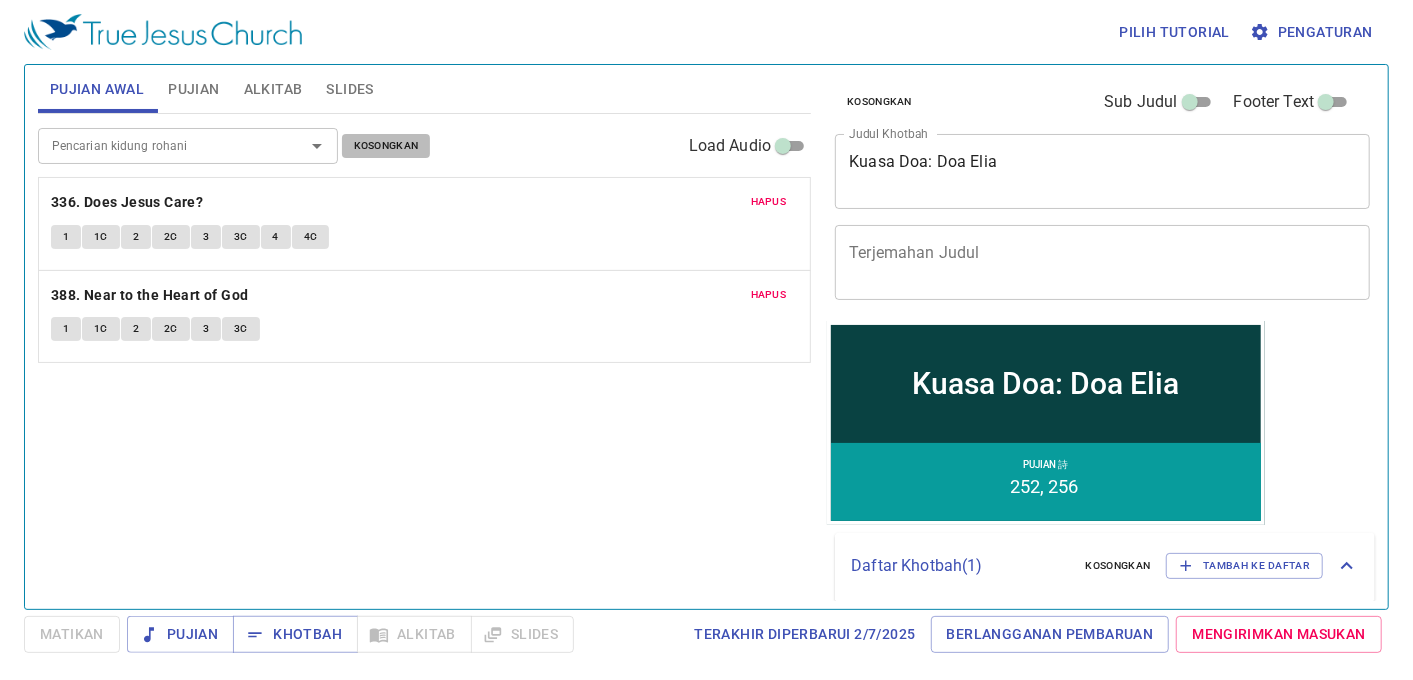 click on "Kosongkan" at bounding box center [386, 146] 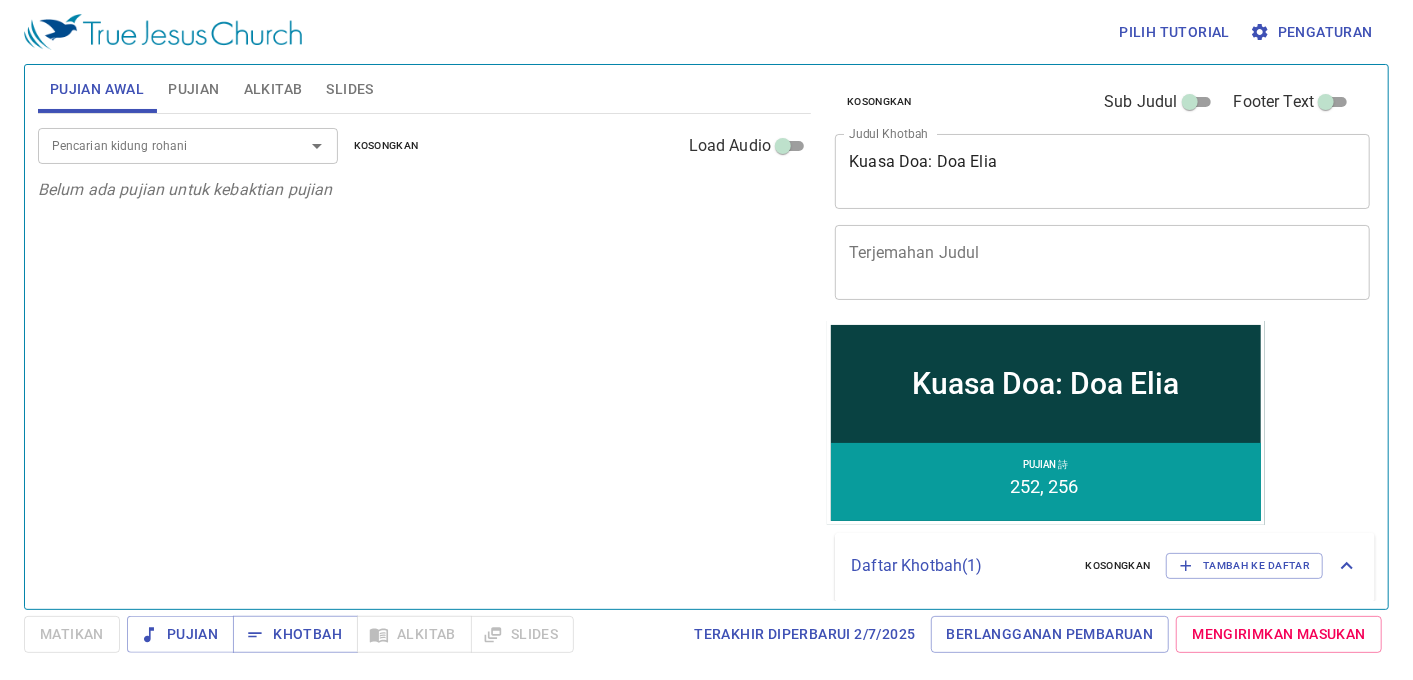 click on "Pujian" at bounding box center [193, 89] 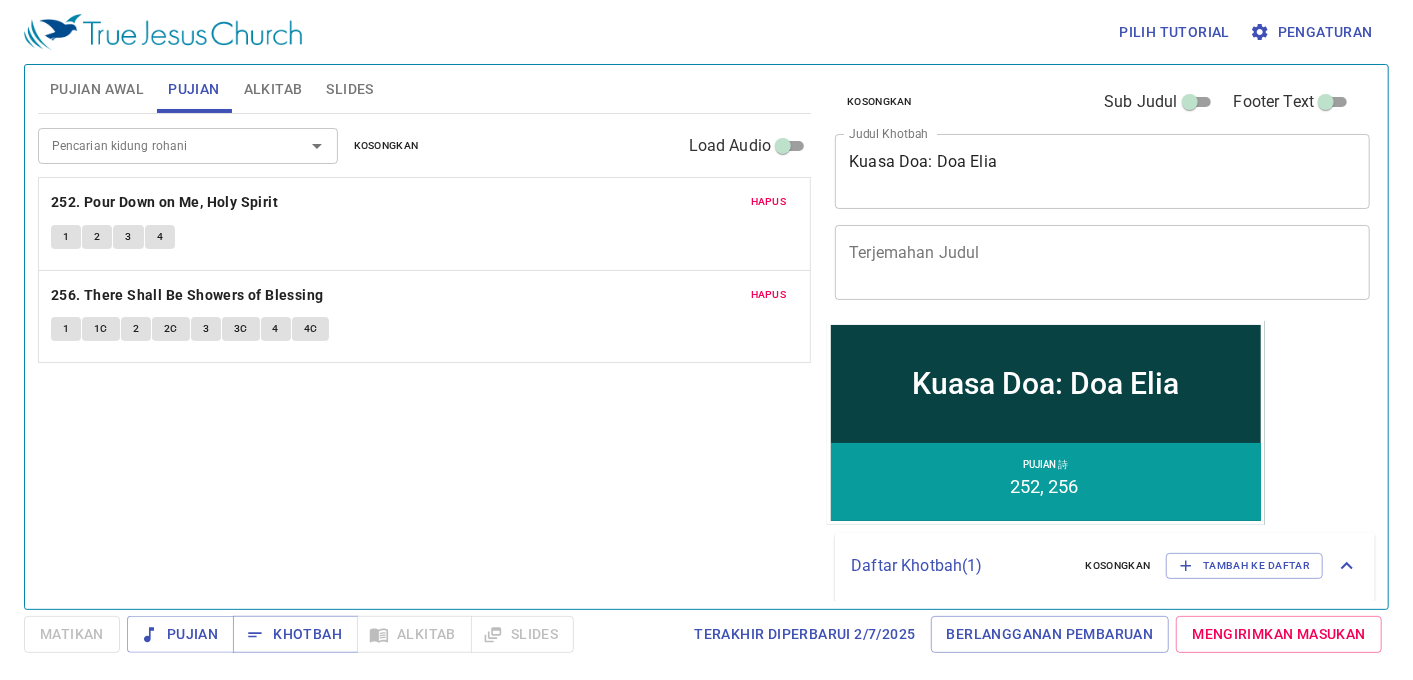 click on "Kosongkan" at bounding box center [386, 146] 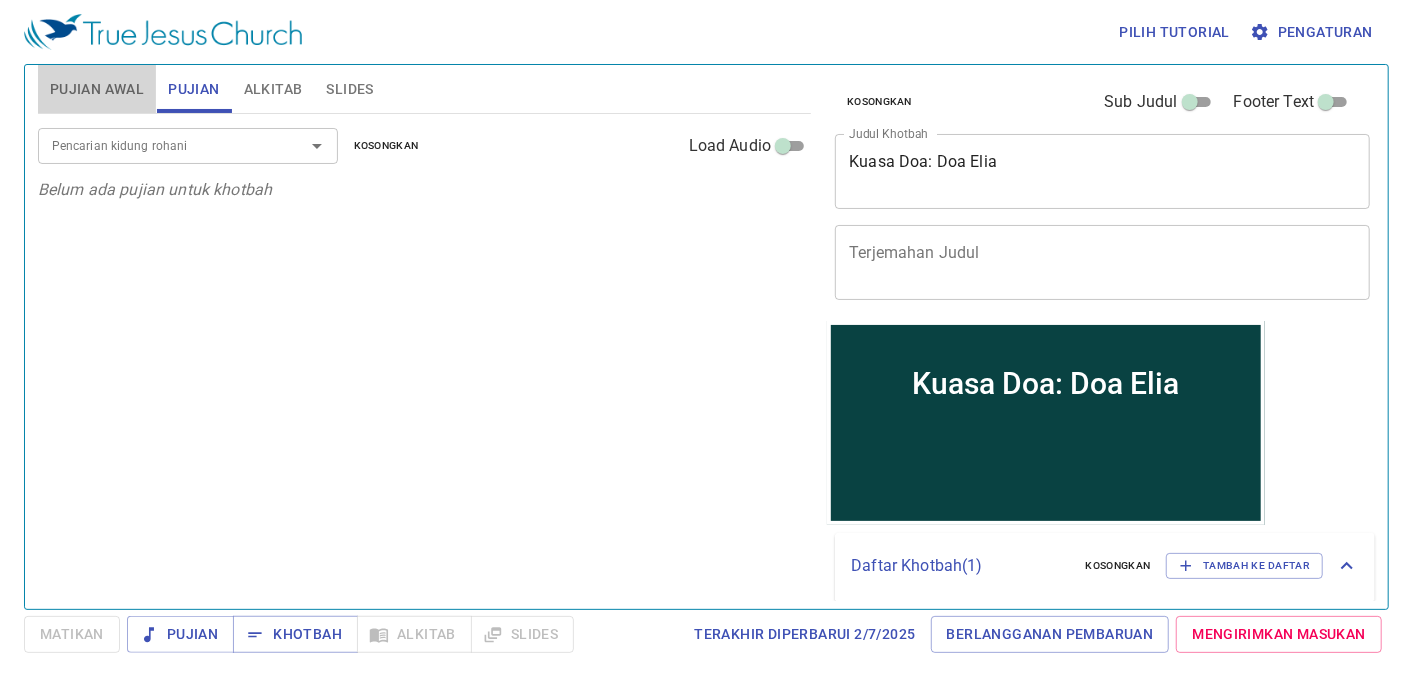 click on "Pujian Awal" at bounding box center (97, 89) 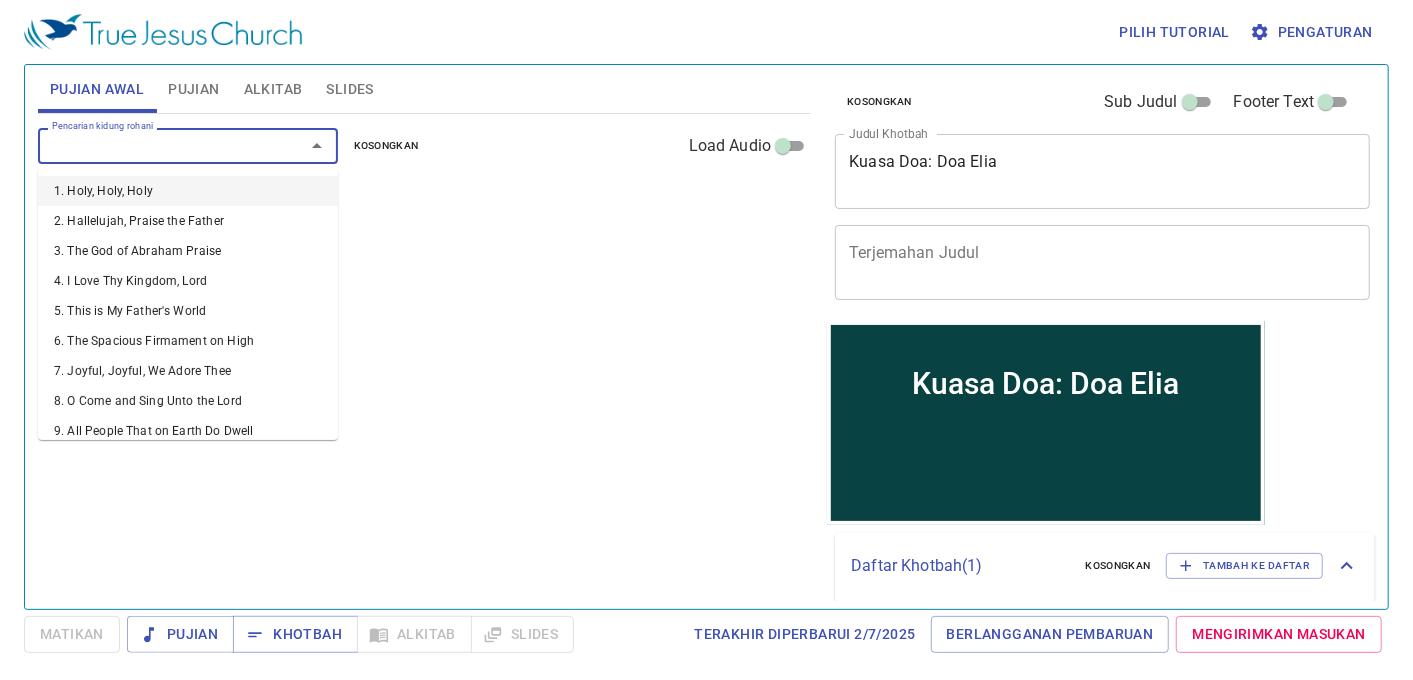 click on "Pencarian kidung rohani" at bounding box center [158, 145] 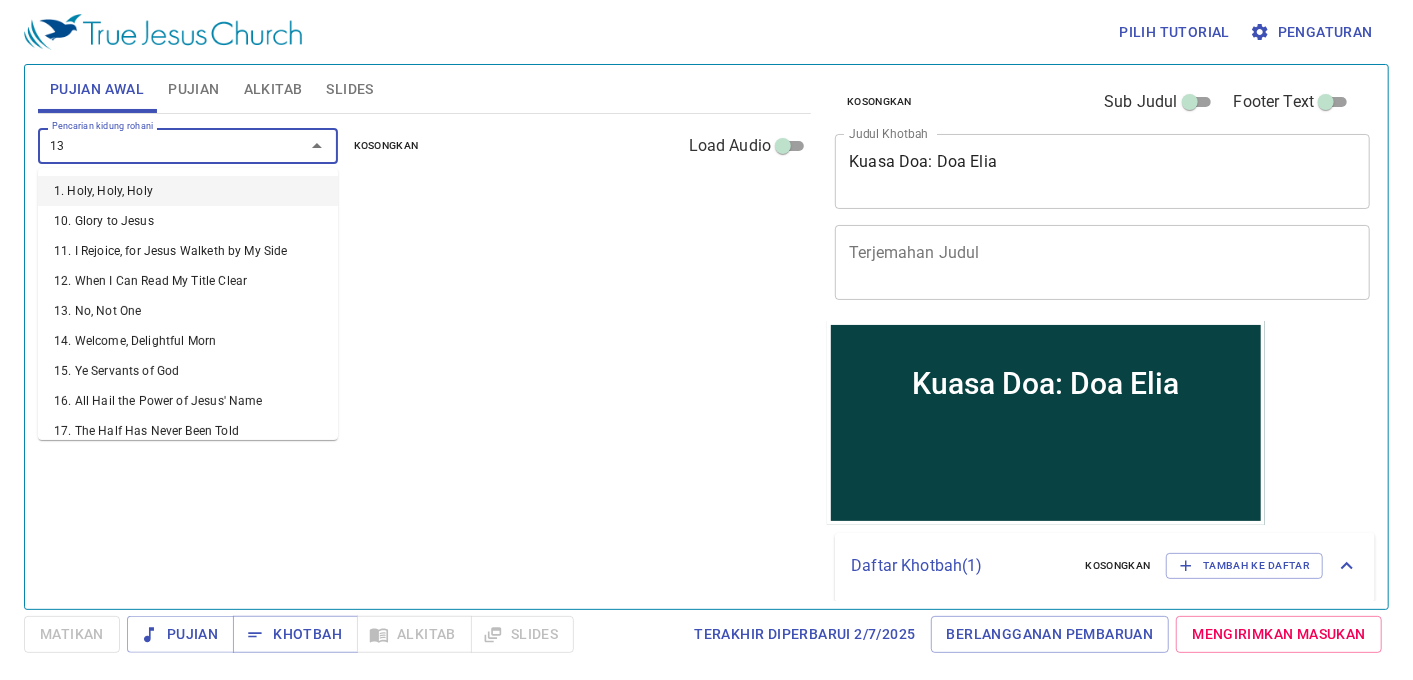 type on "131" 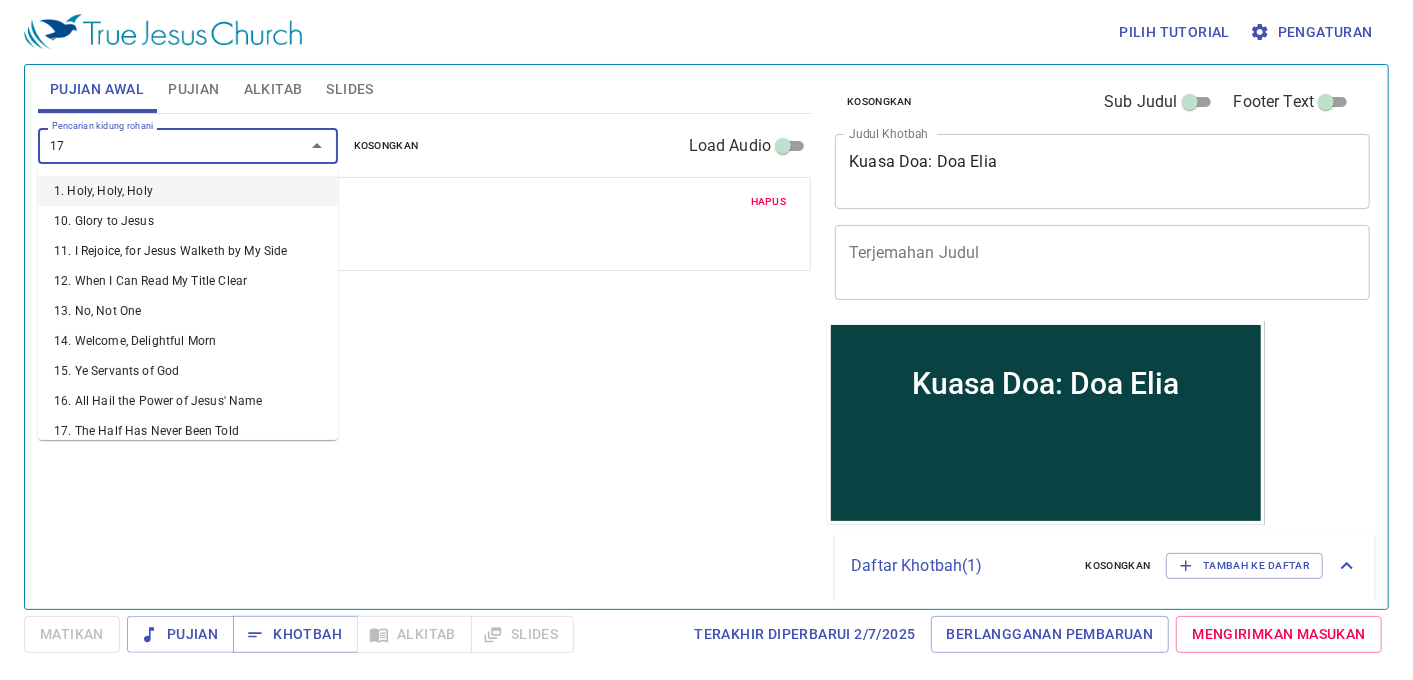 type on "177" 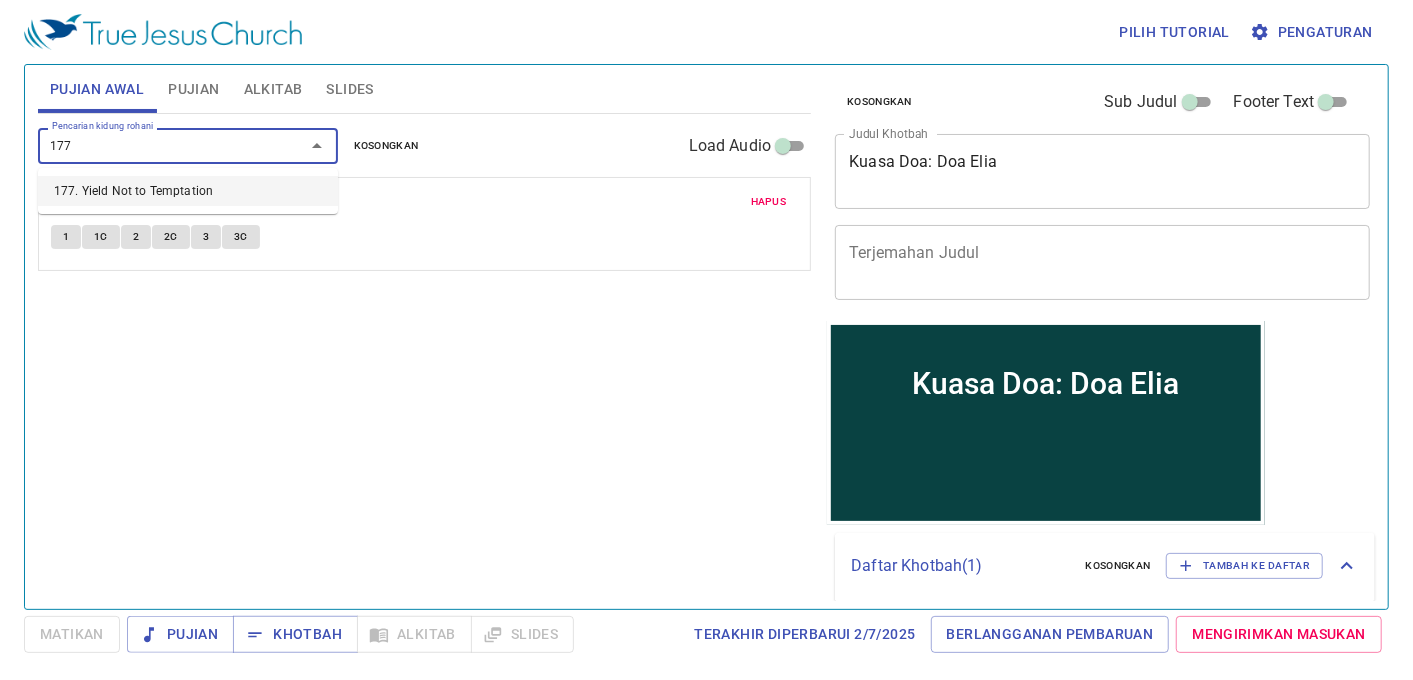 type 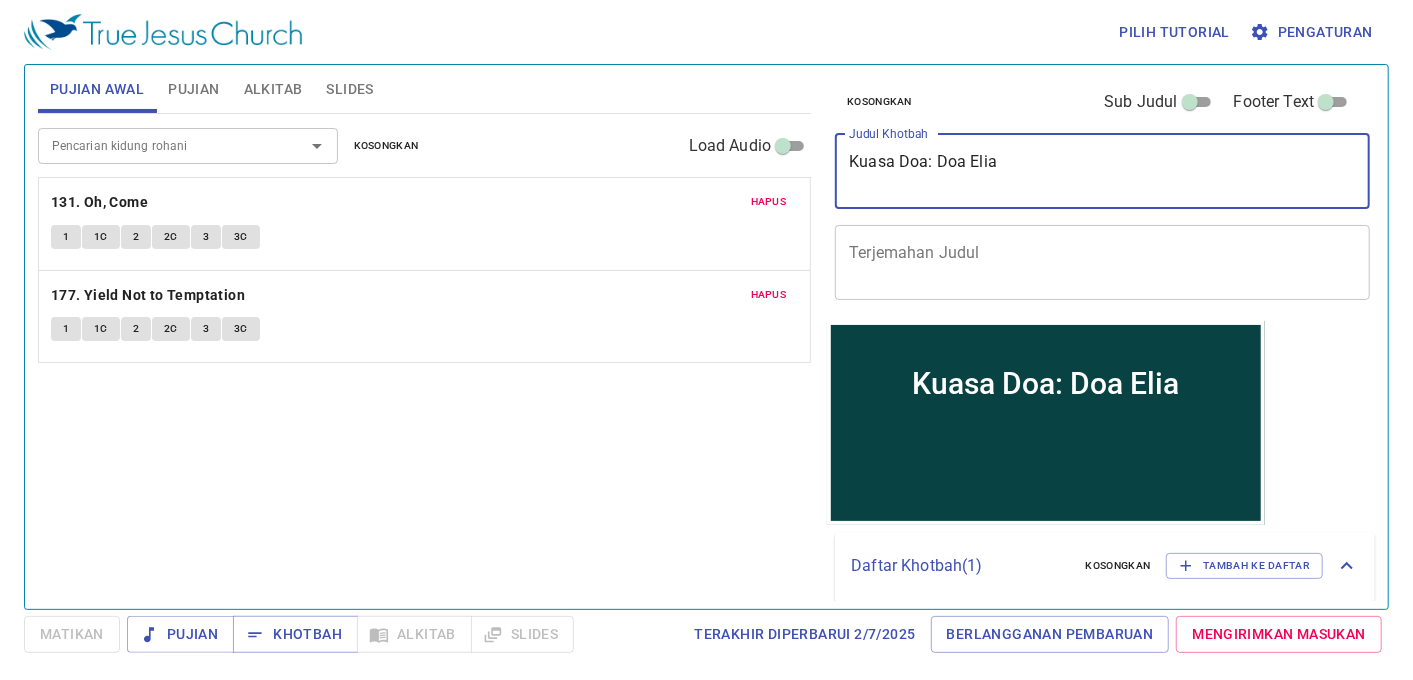 drag, startPoint x: 1015, startPoint y: 173, endPoint x: 423, endPoint y: 268, distance: 599.57404 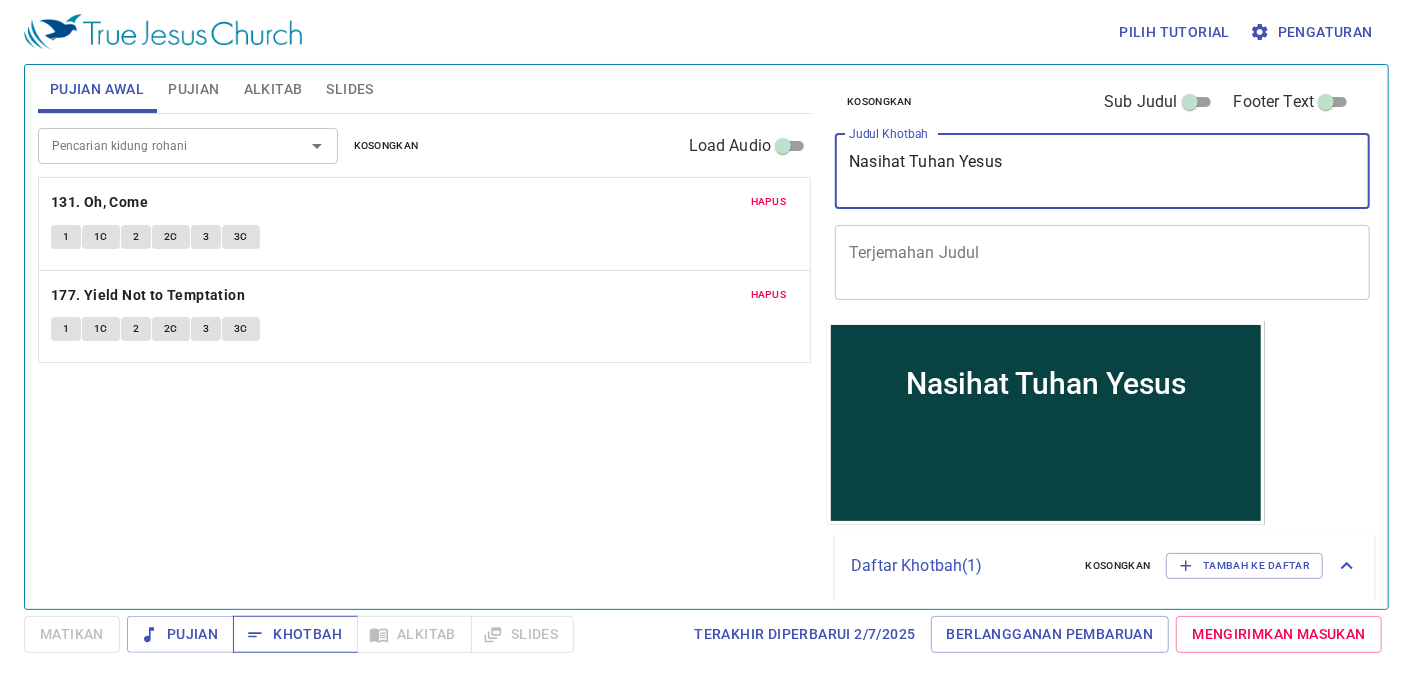 type on "Nasihat Tuhan Yesus" 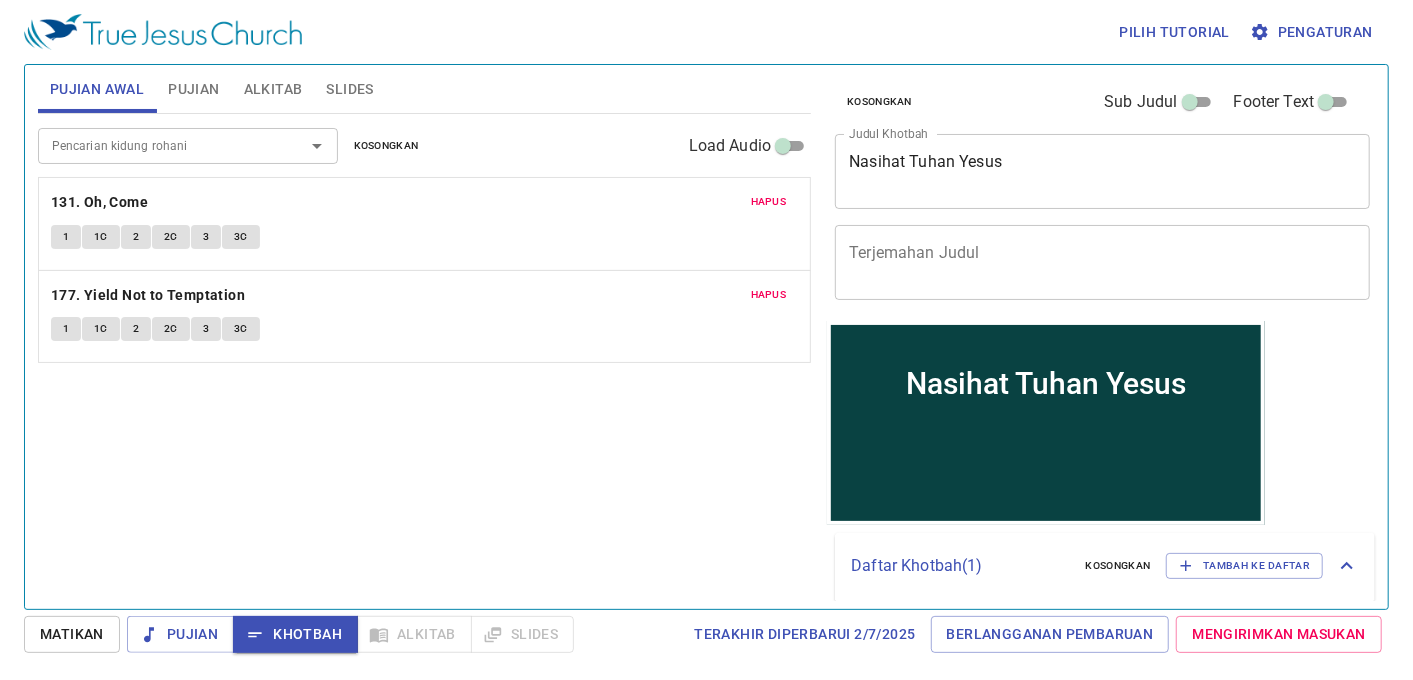 click on "Pujian" at bounding box center (193, 89) 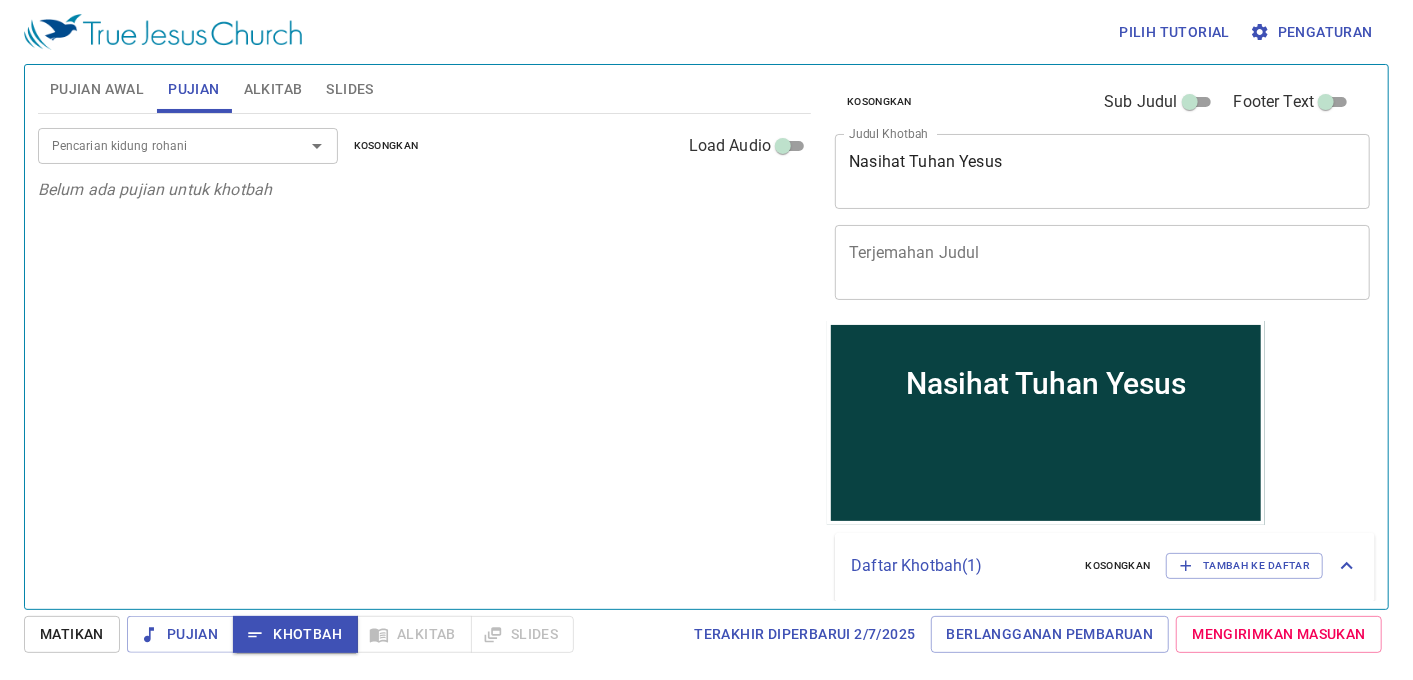 click on "Pencarian kidung rohani" at bounding box center [188, 145] 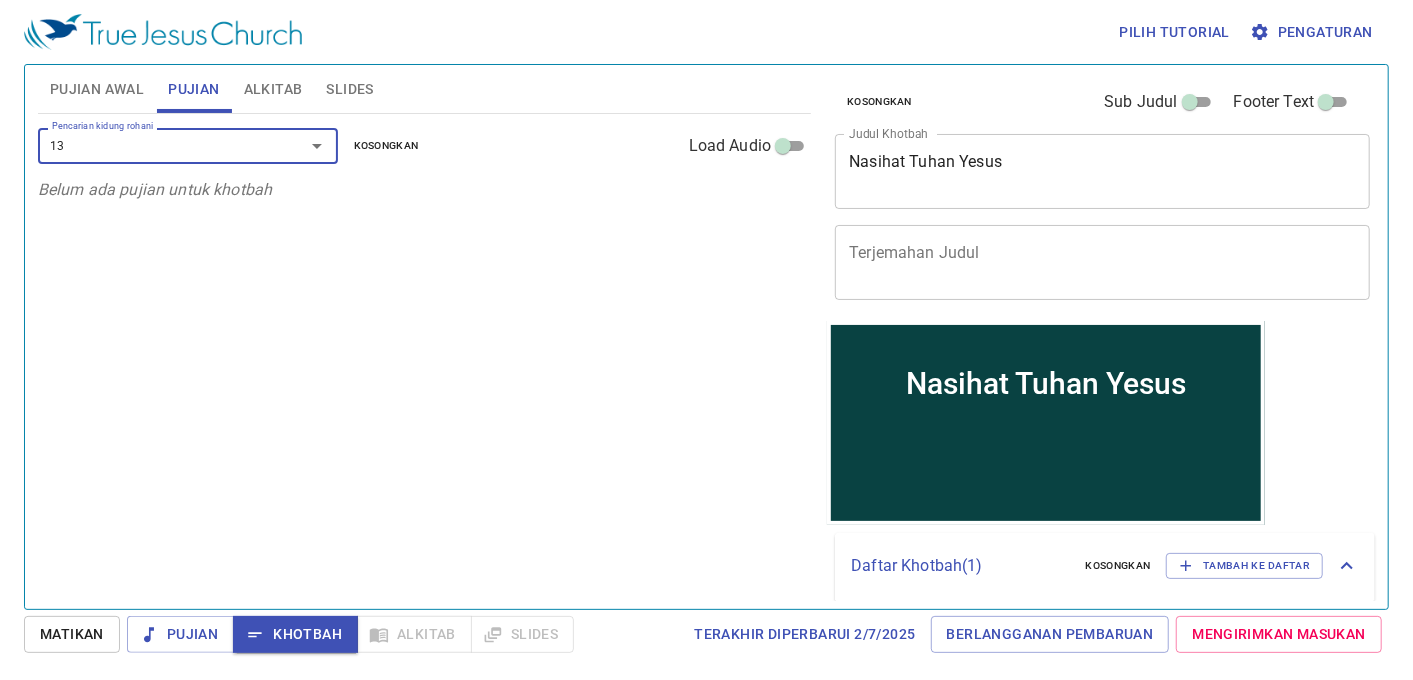 type on "131" 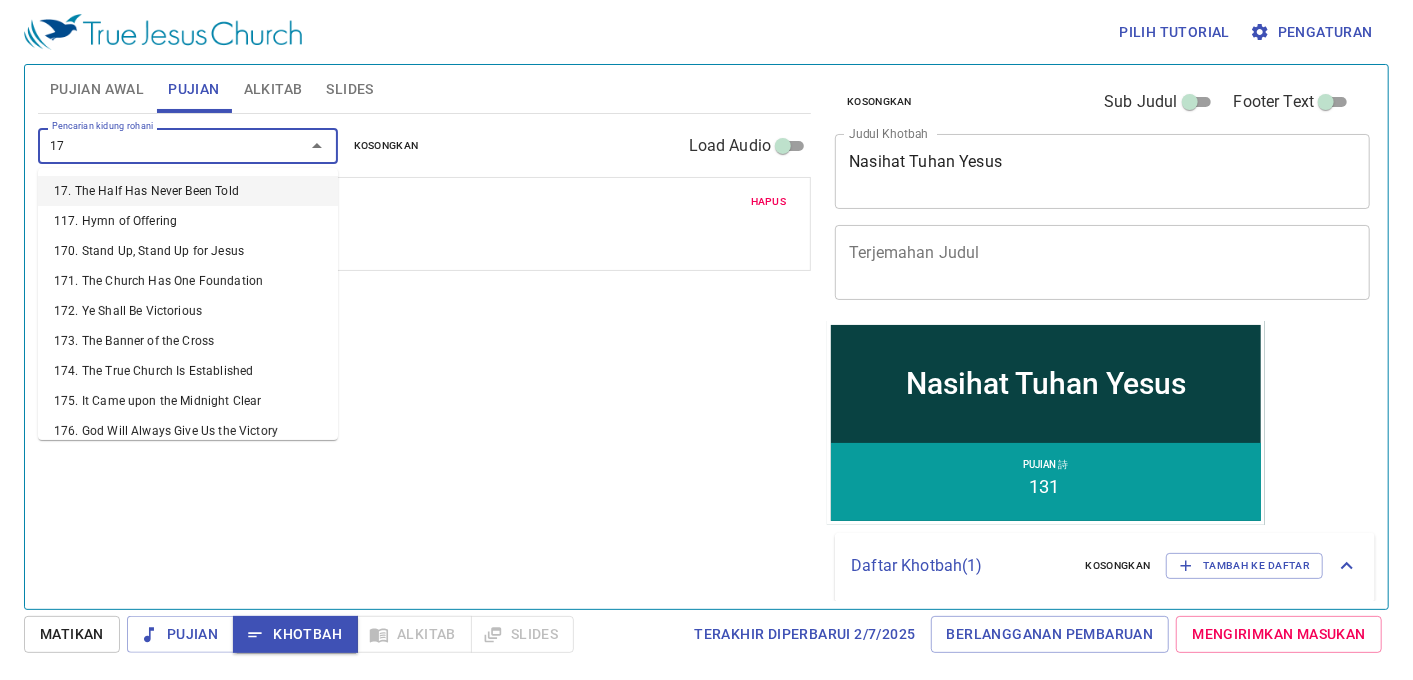 type on "177" 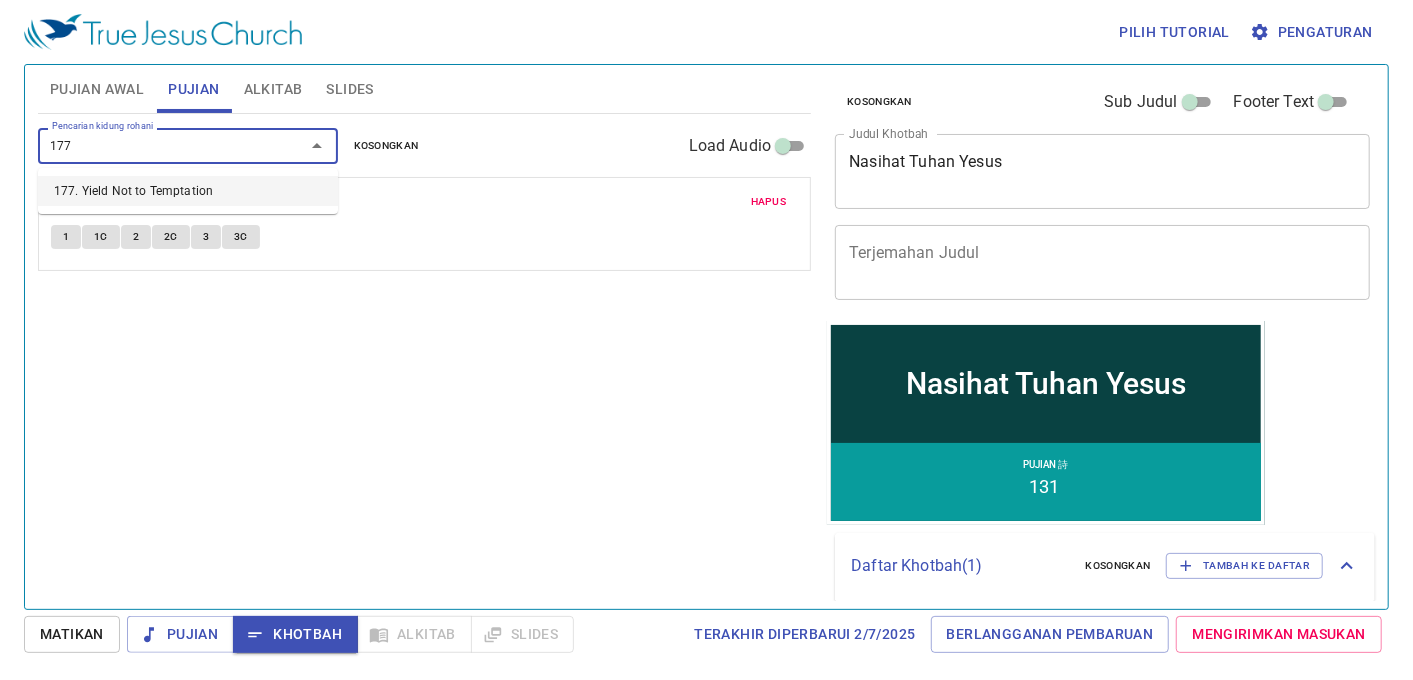type 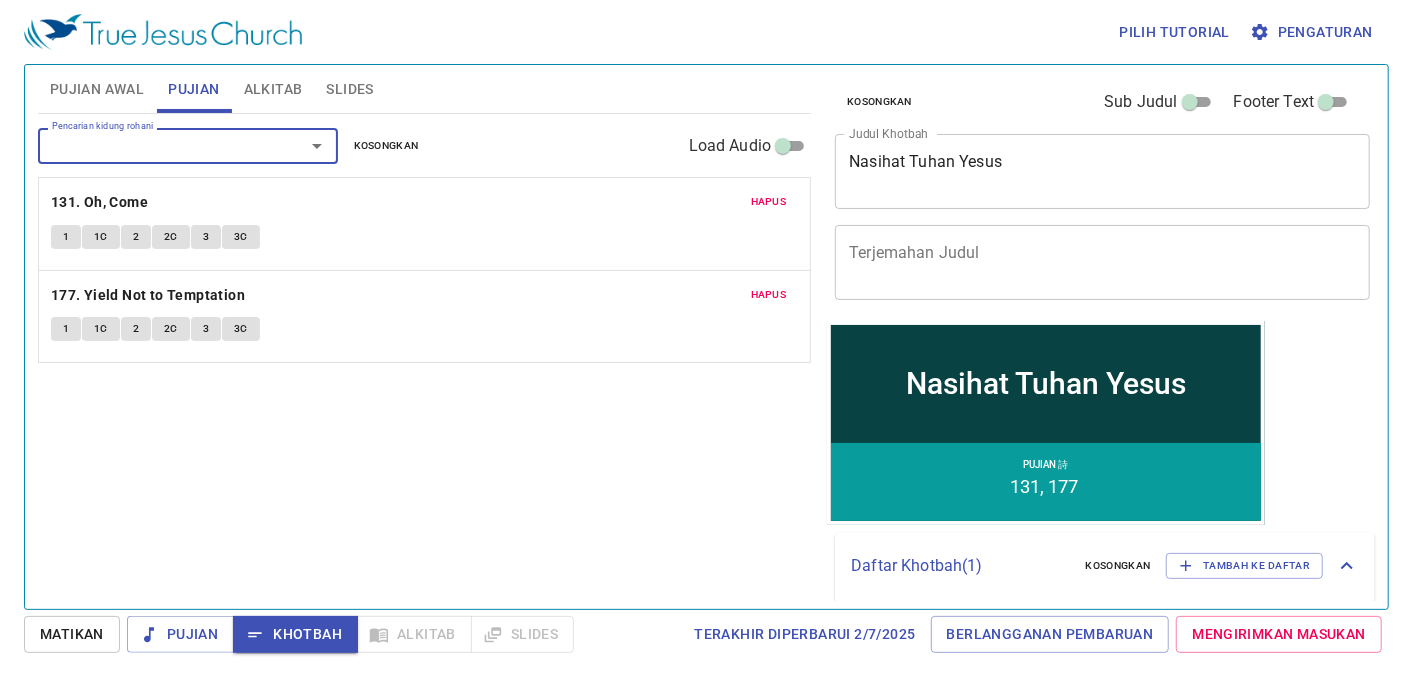 click on "Pujian Awal" at bounding box center [97, 89] 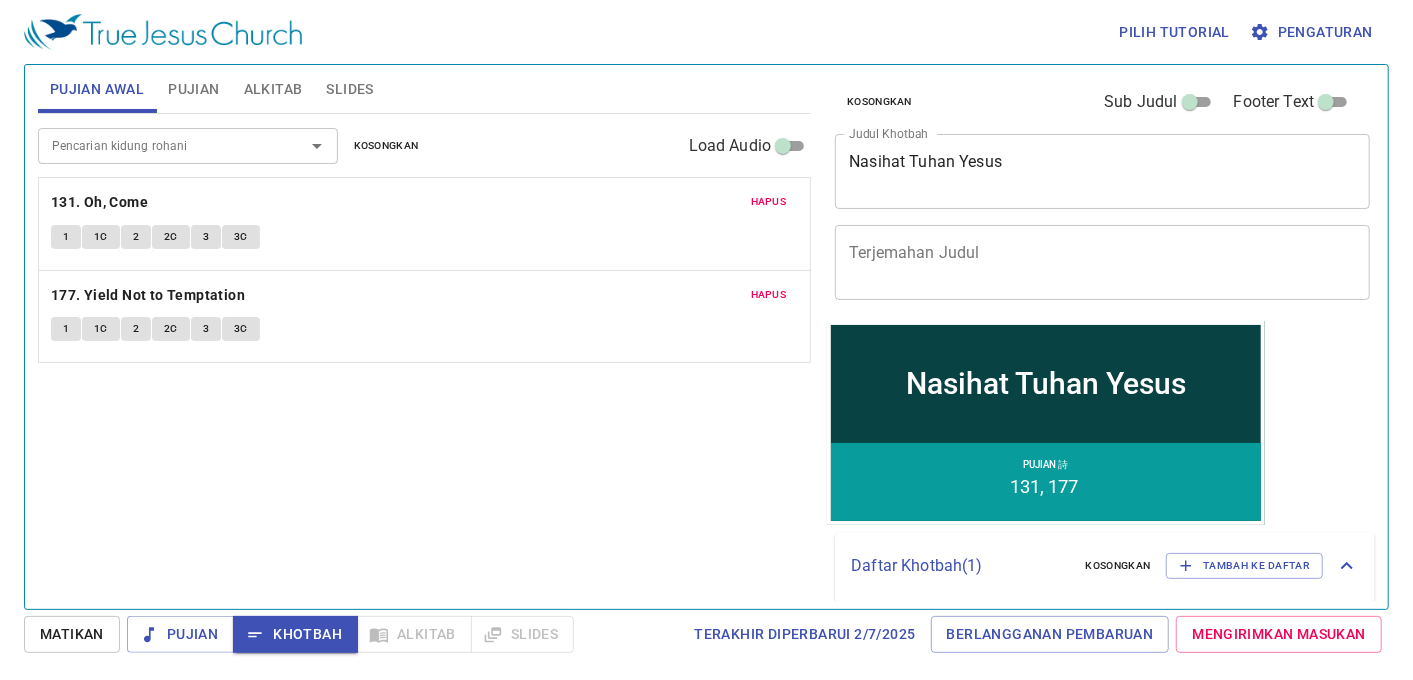 click on "Kosongkan" at bounding box center [386, 146] 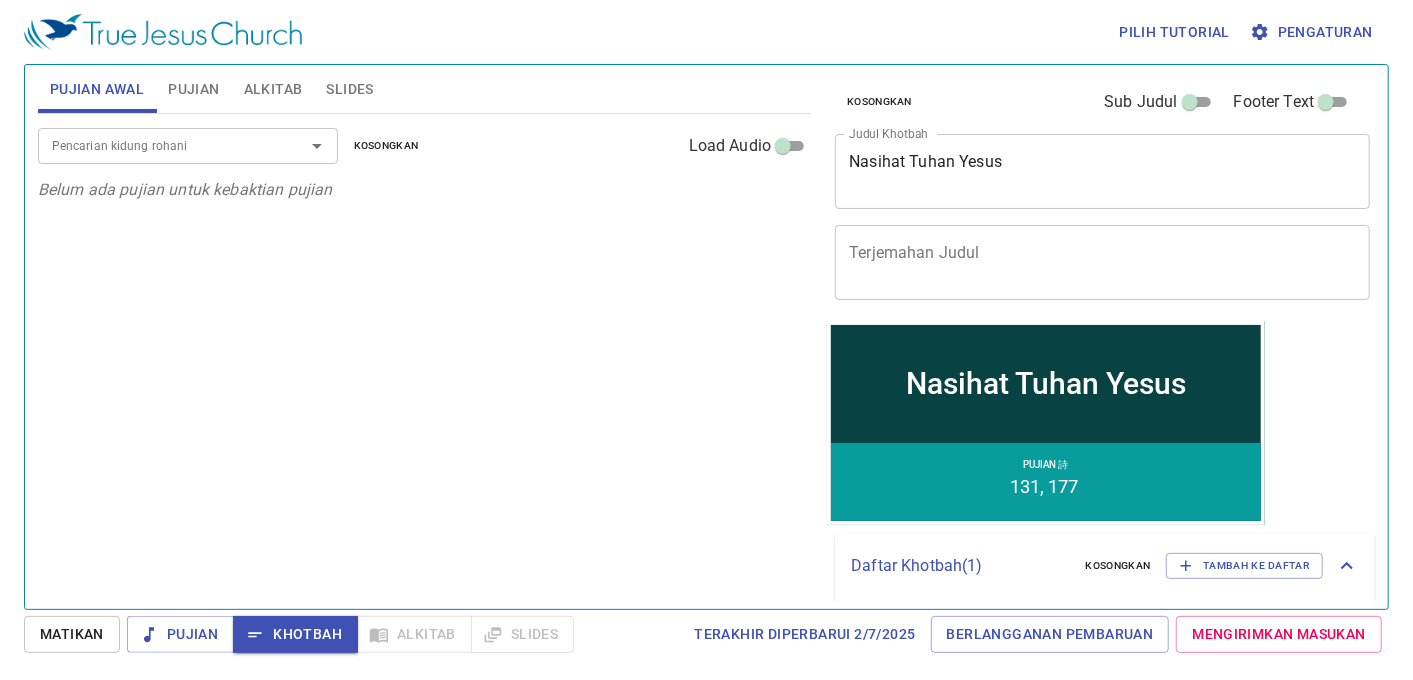 type 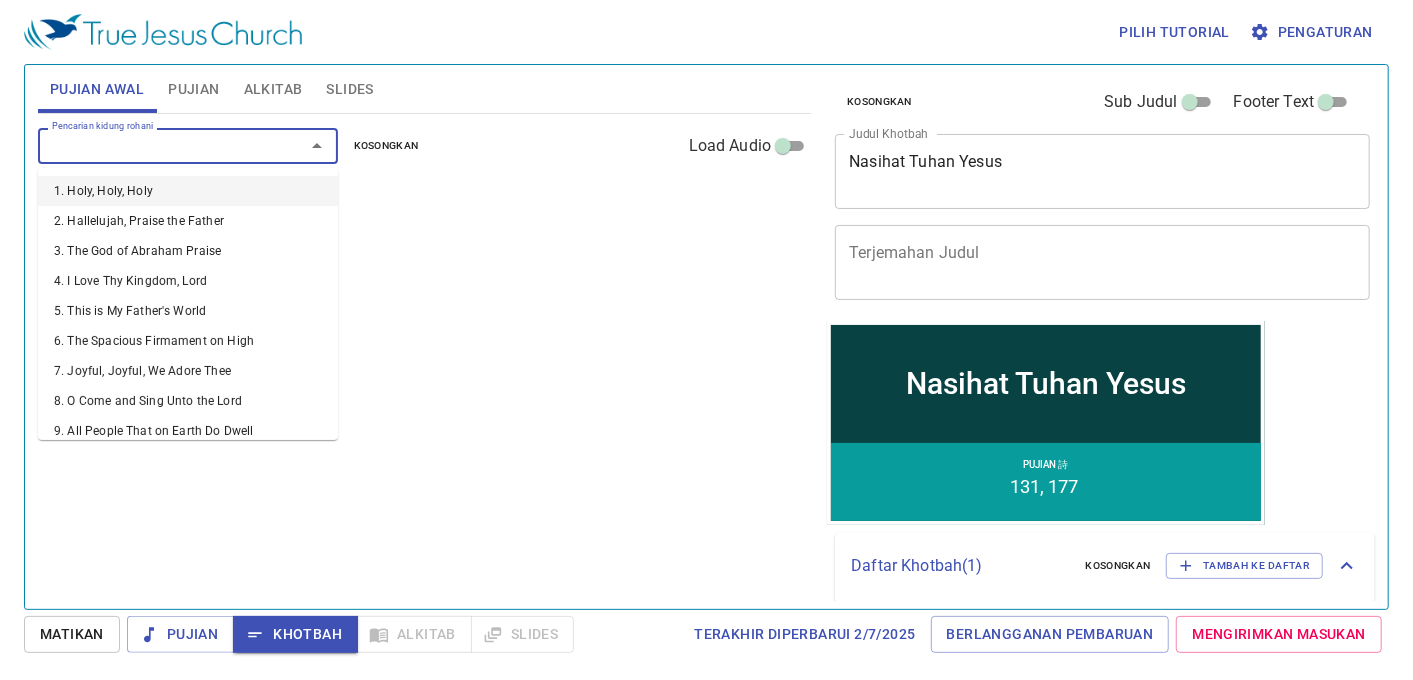 click on "Pencarian kidung rohani" at bounding box center (188, 145) 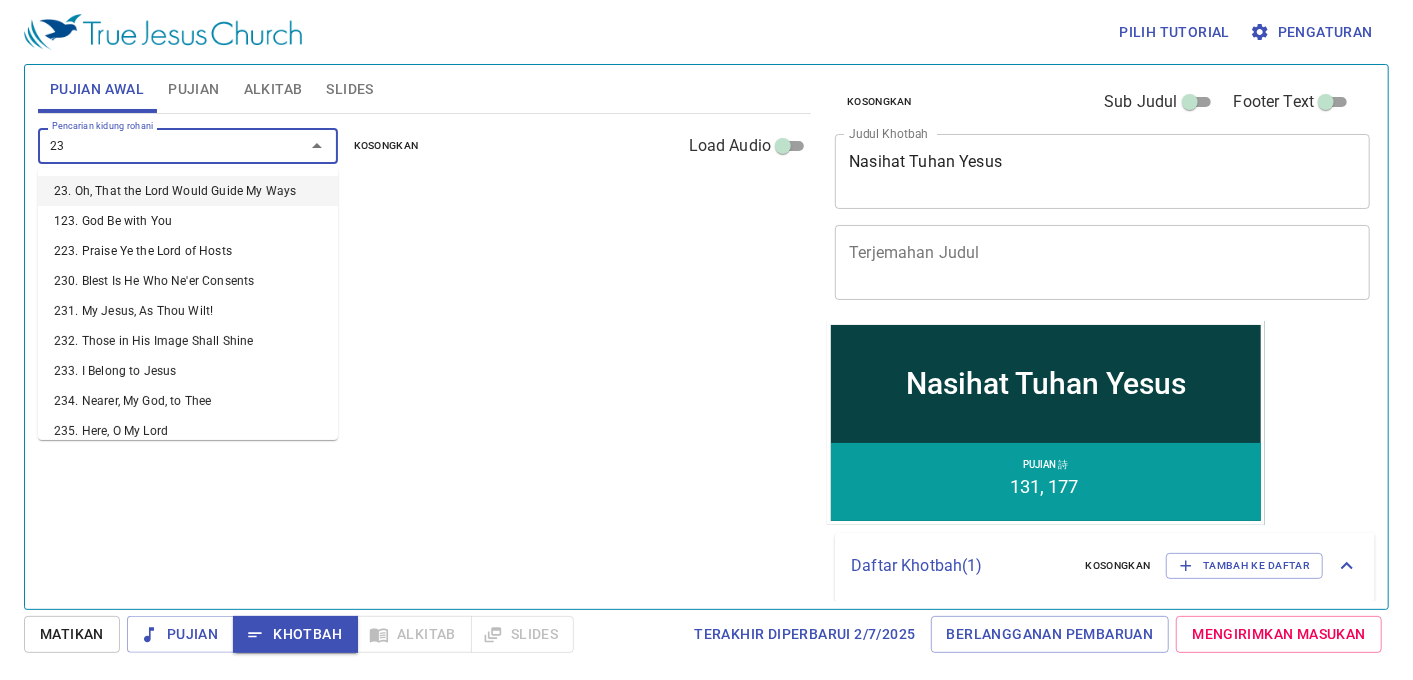 type on "237" 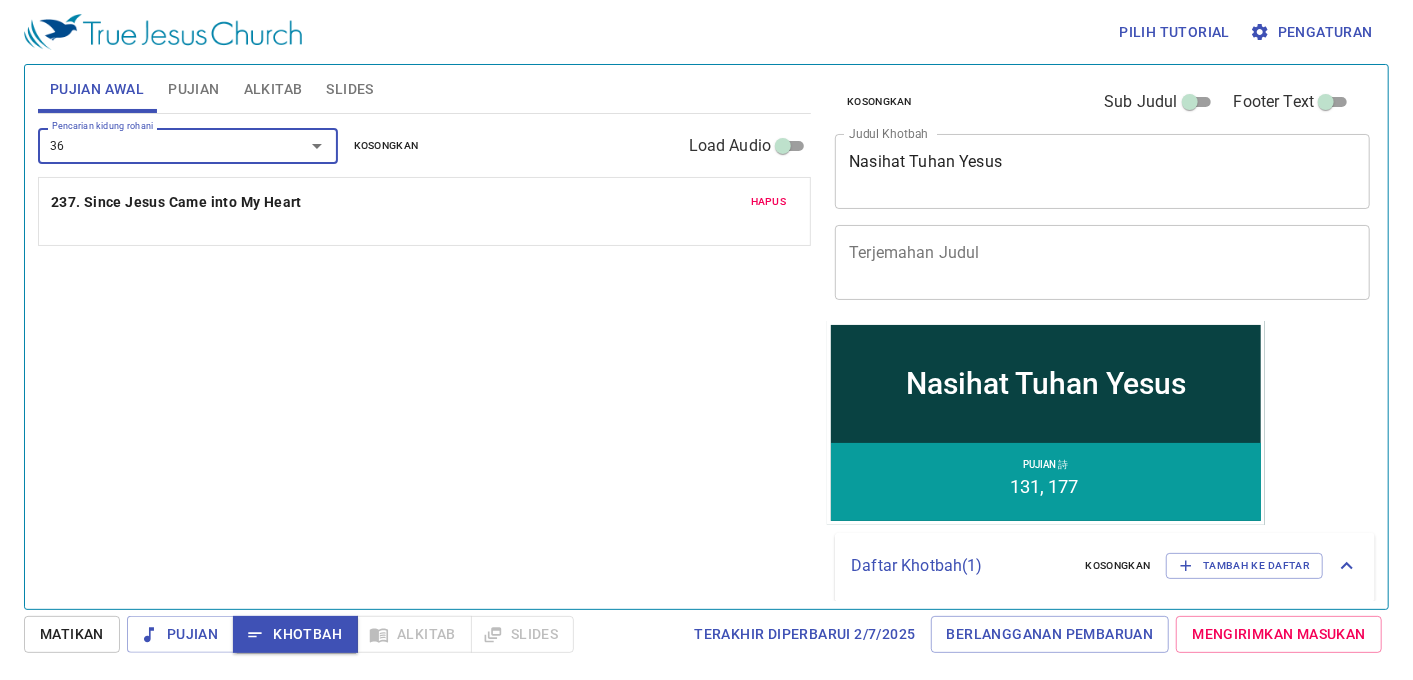 type on "364" 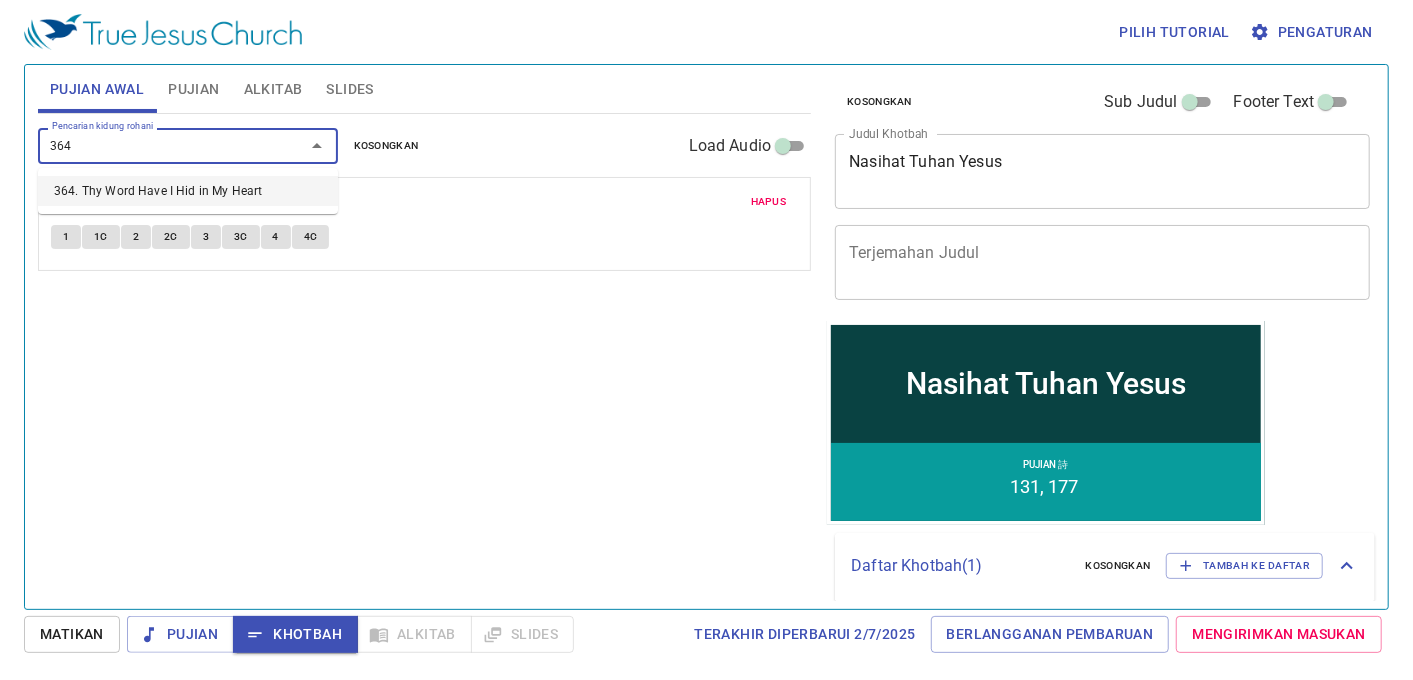 type 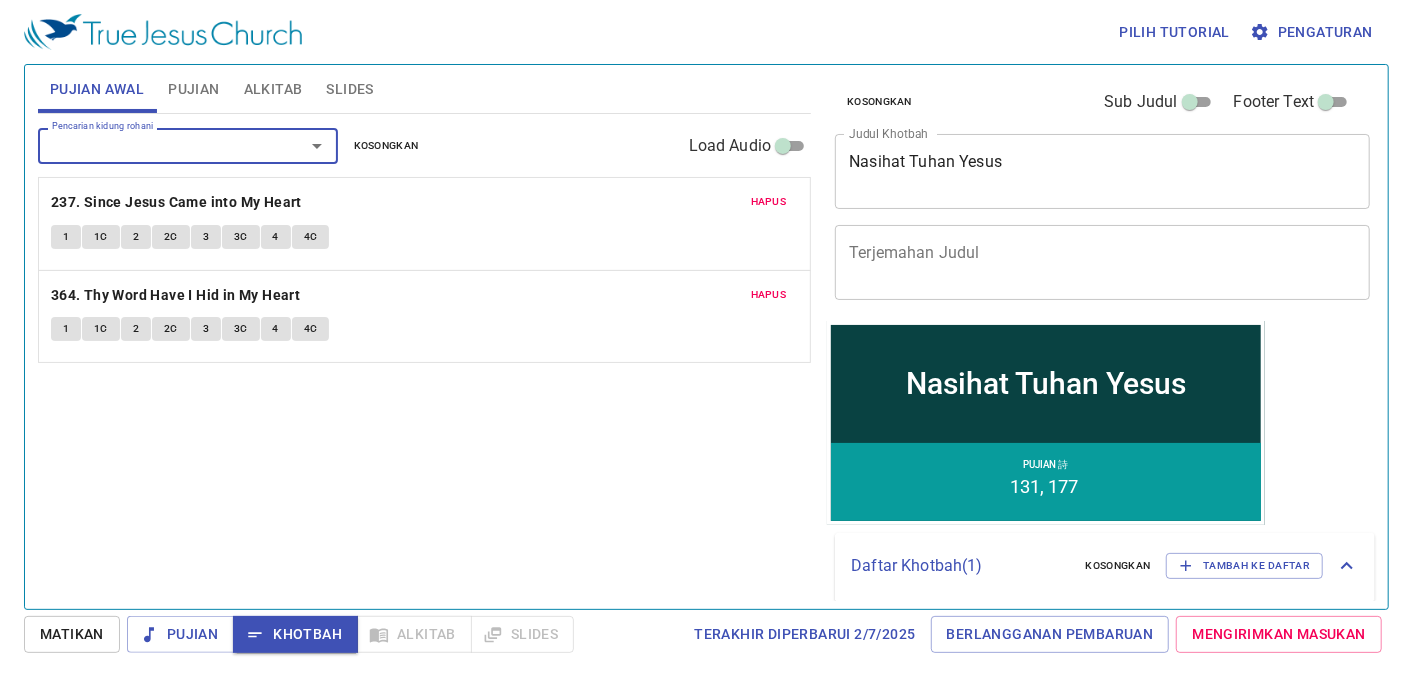 click on "Slides" at bounding box center (349, 89) 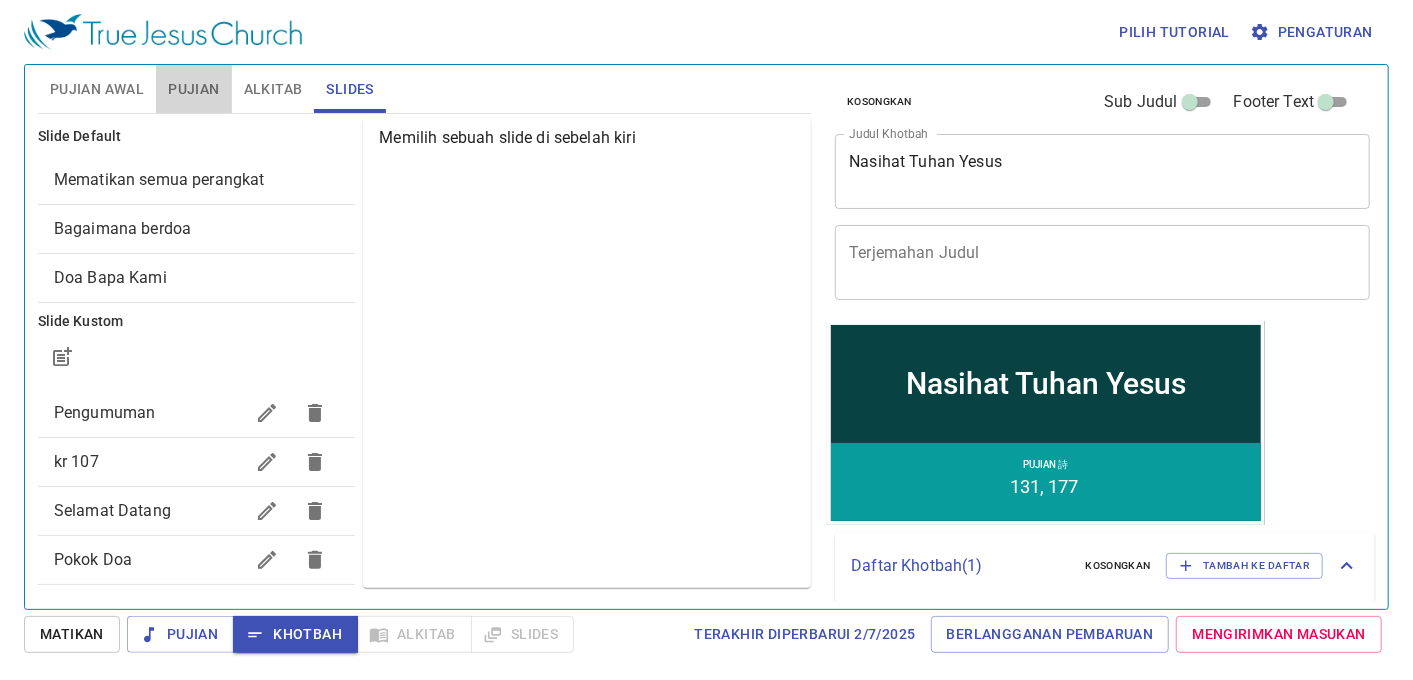 click on "Pujian" at bounding box center (193, 89) 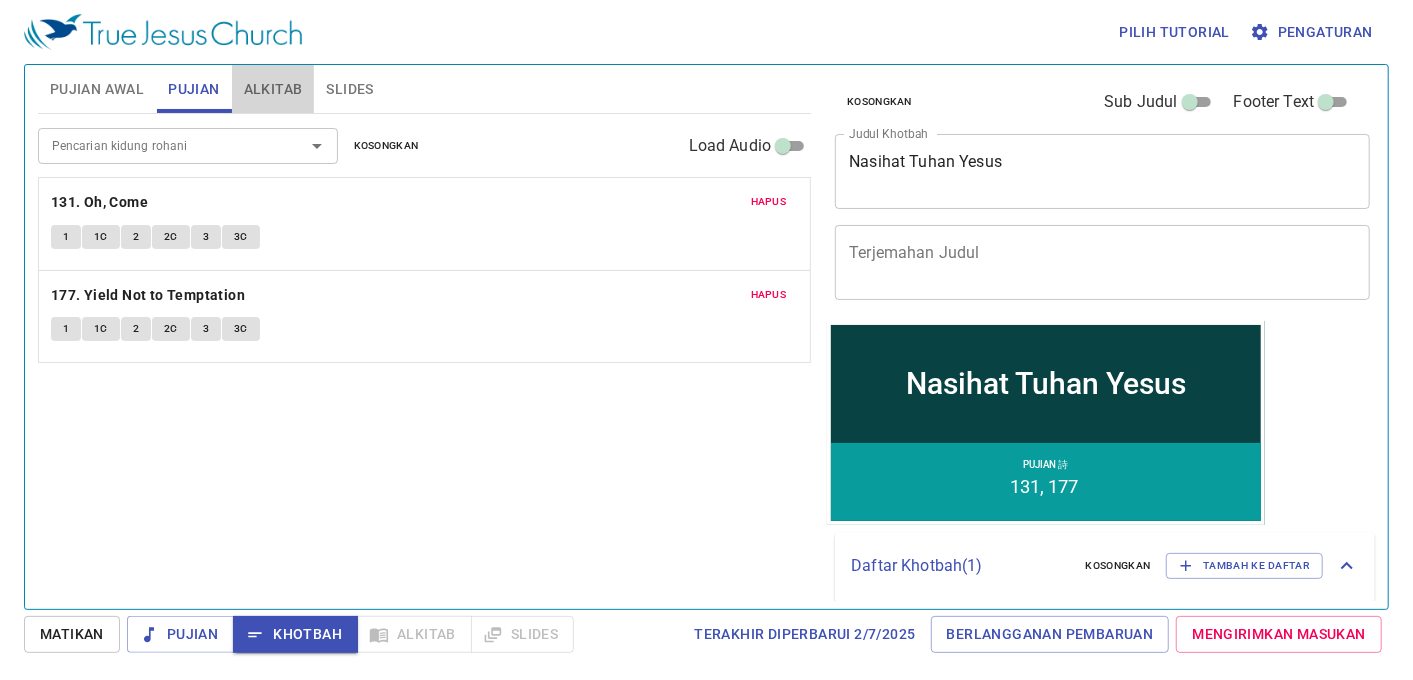 click on "Alkitab" at bounding box center (273, 89) 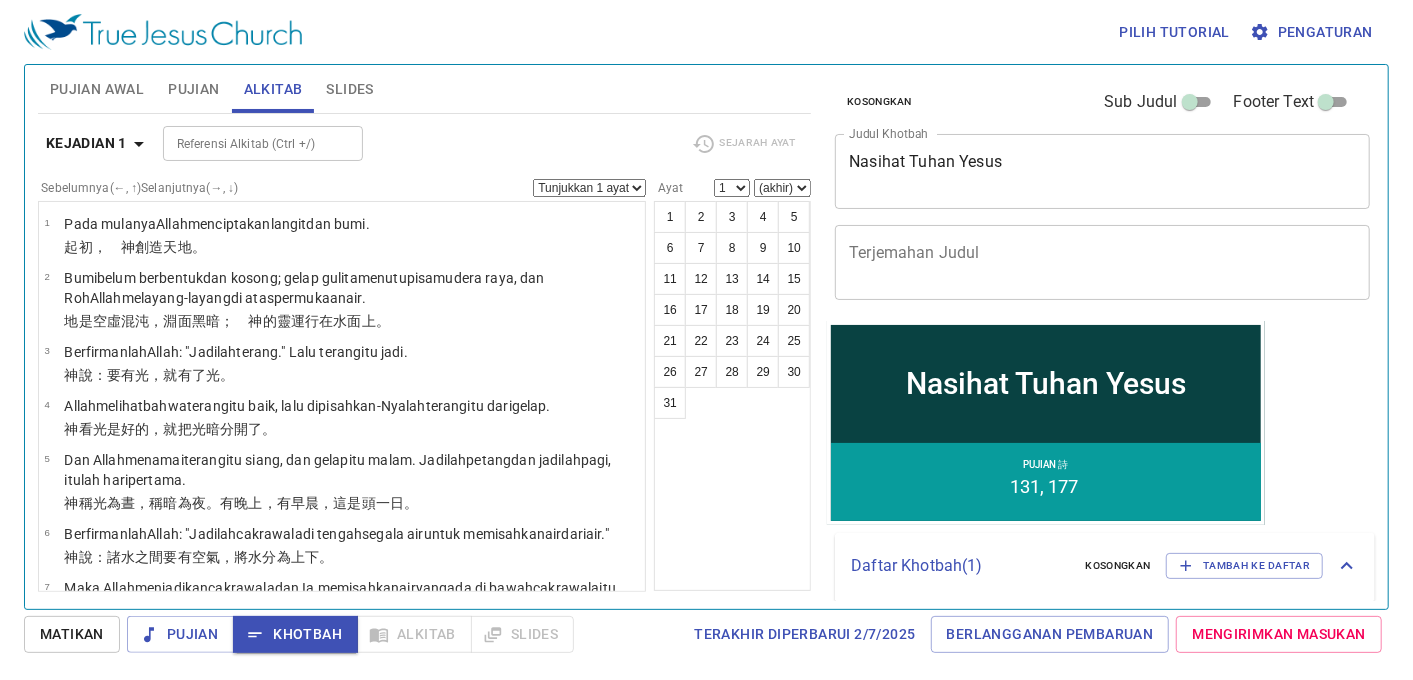 click on "Pujian" at bounding box center [193, 89] 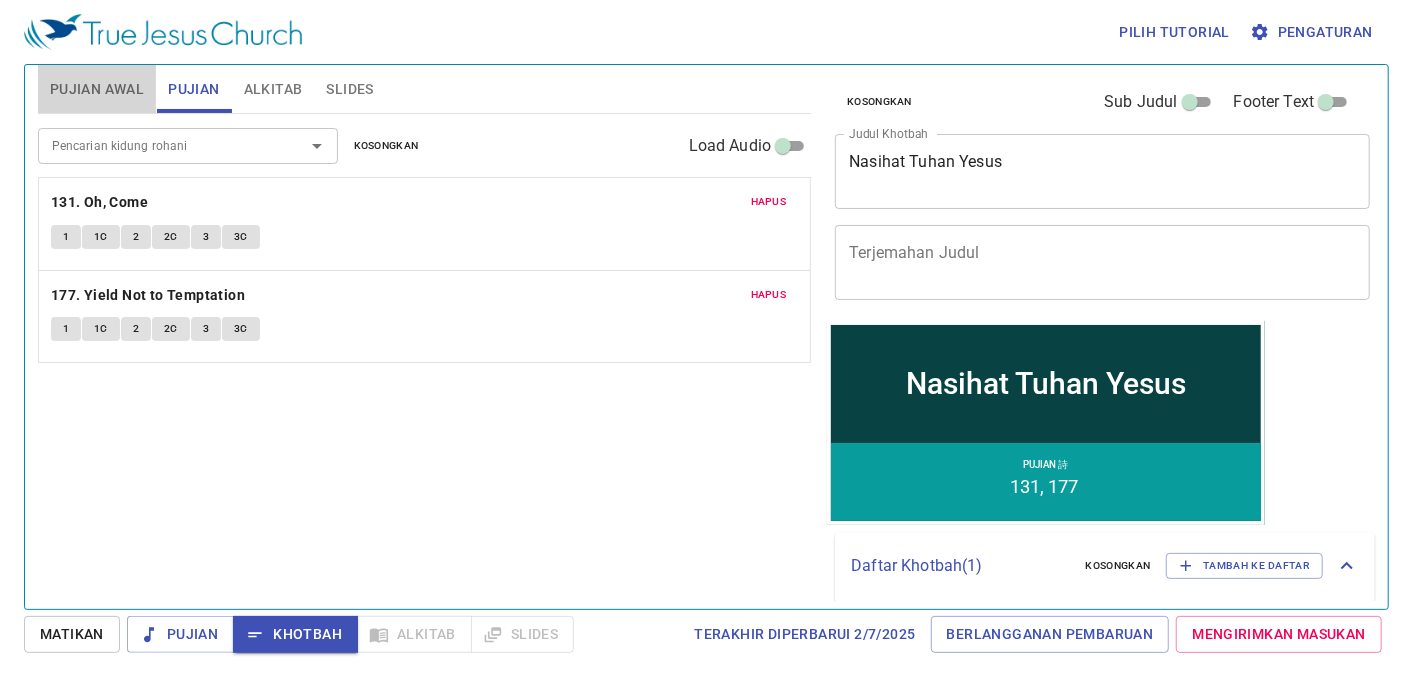 click on "Pujian Awal" at bounding box center (97, 89) 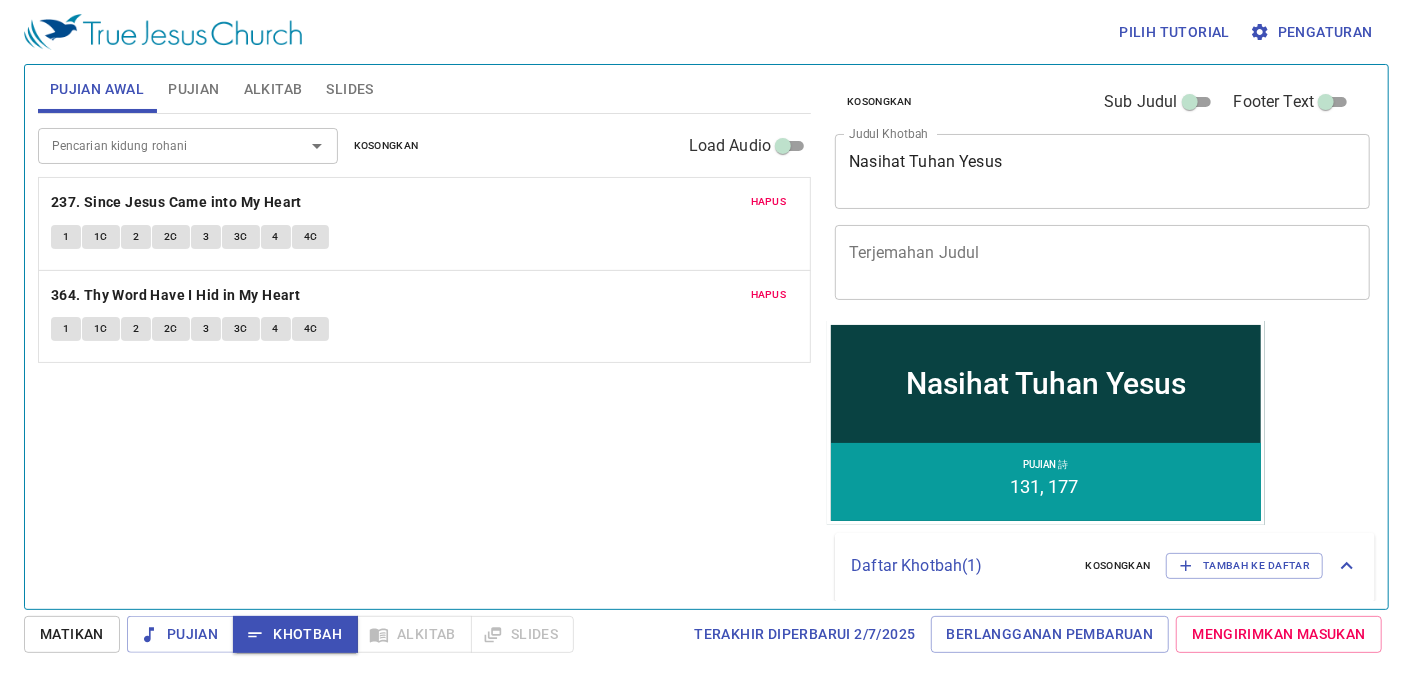 click on "Pujian" at bounding box center (193, 89) 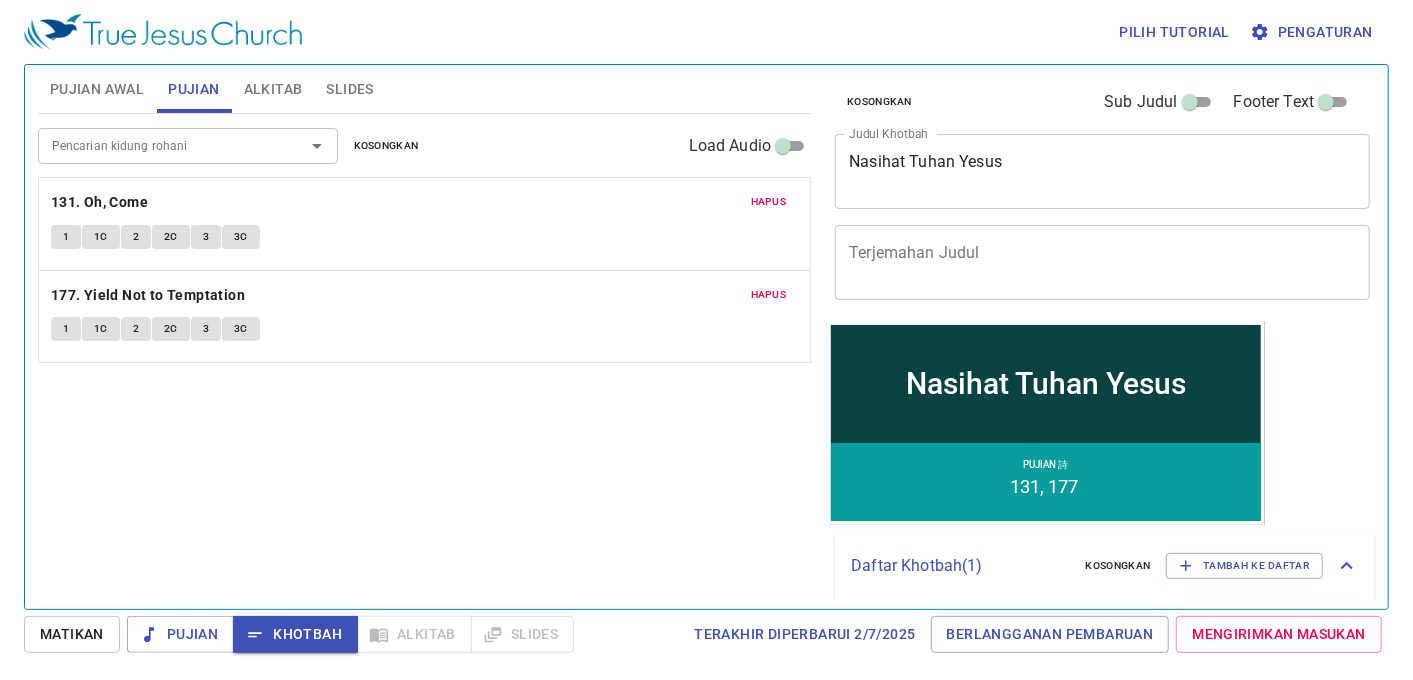 click on "Pencarian kidung rohani Pencarian kidung rohani   Kosongkan Load Audio Hapus 131. Oh, Come   1 1C 2 2C 3 3C Hapus 177. Yield Not to Temptation   1 1C 2 2C 3 3C" at bounding box center [424, 353] 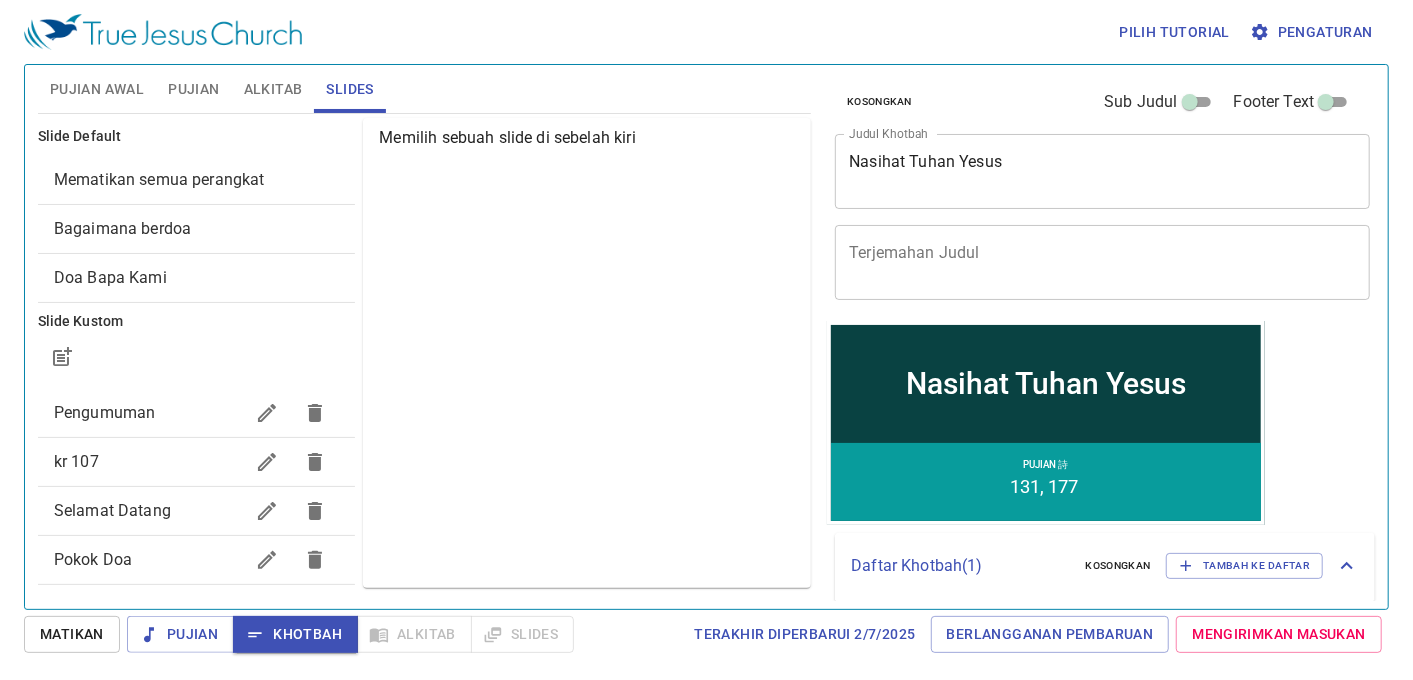 type 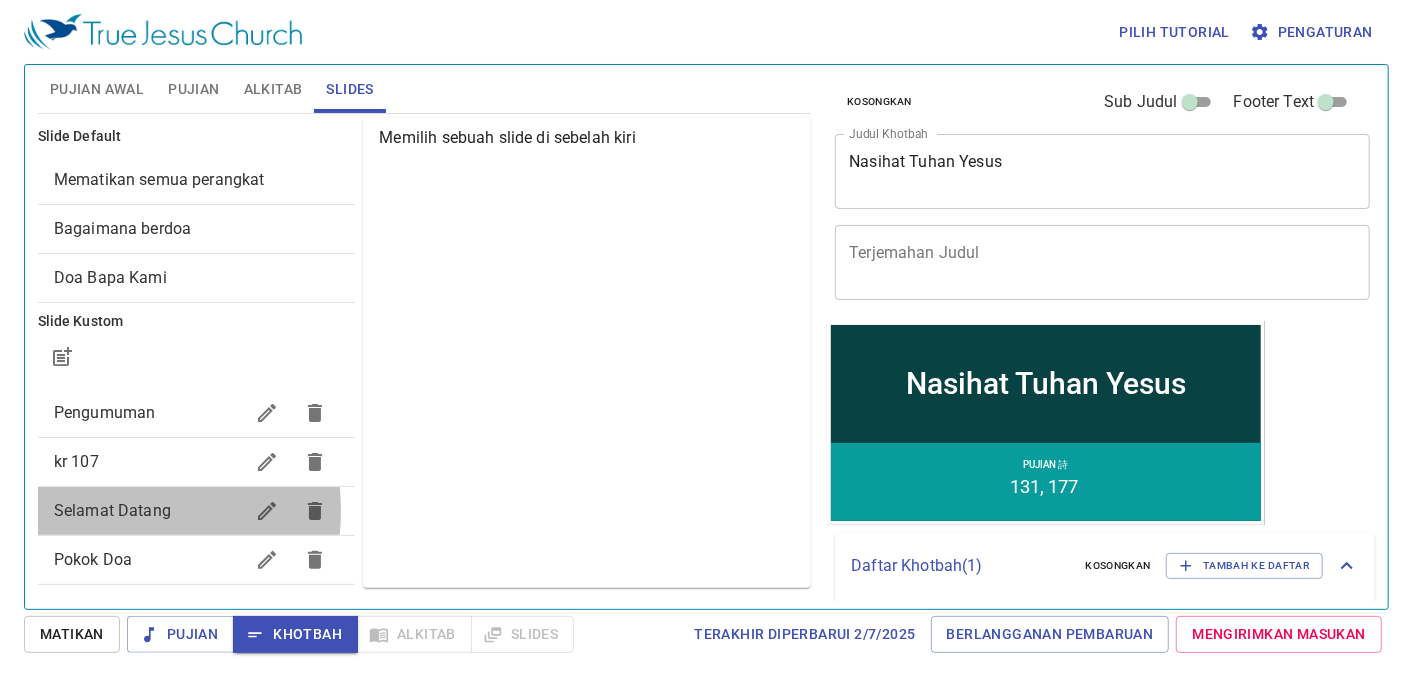 click on "Selamat Datang" at bounding box center (112, 510) 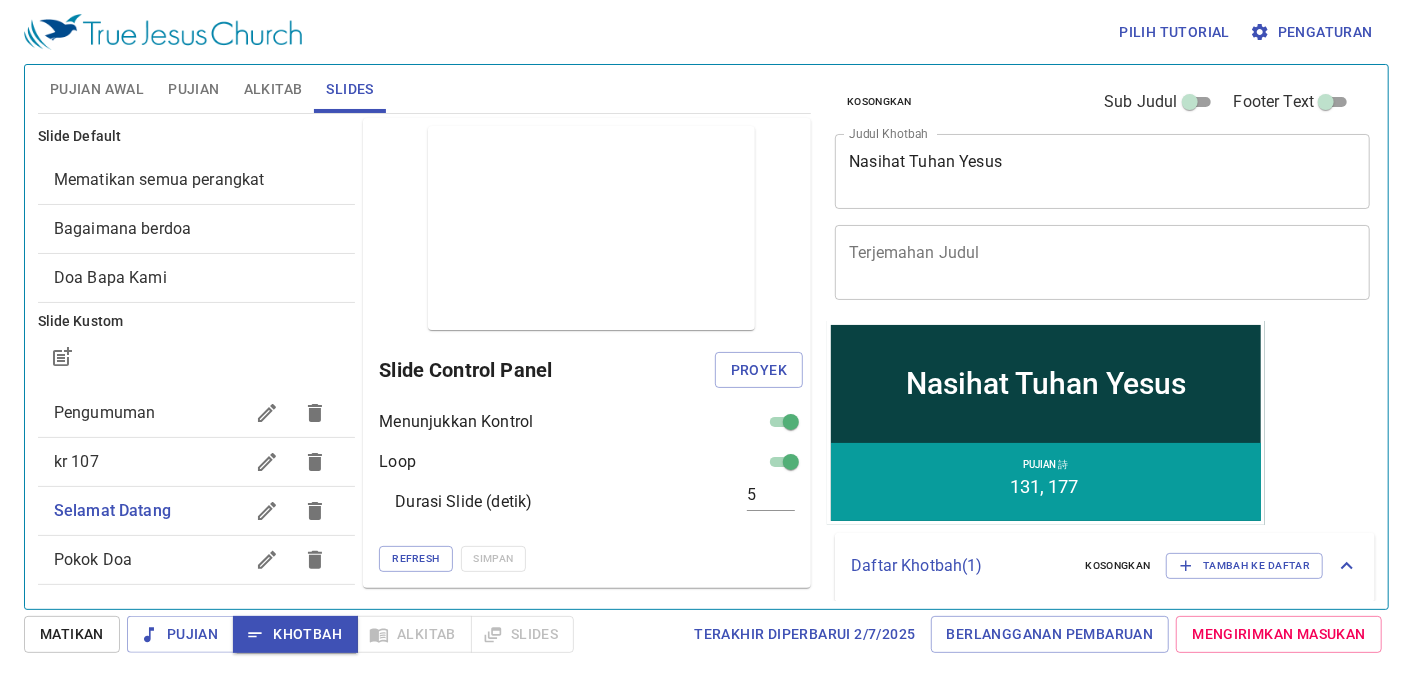 click on "Pokok Doa" at bounding box center [93, 559] 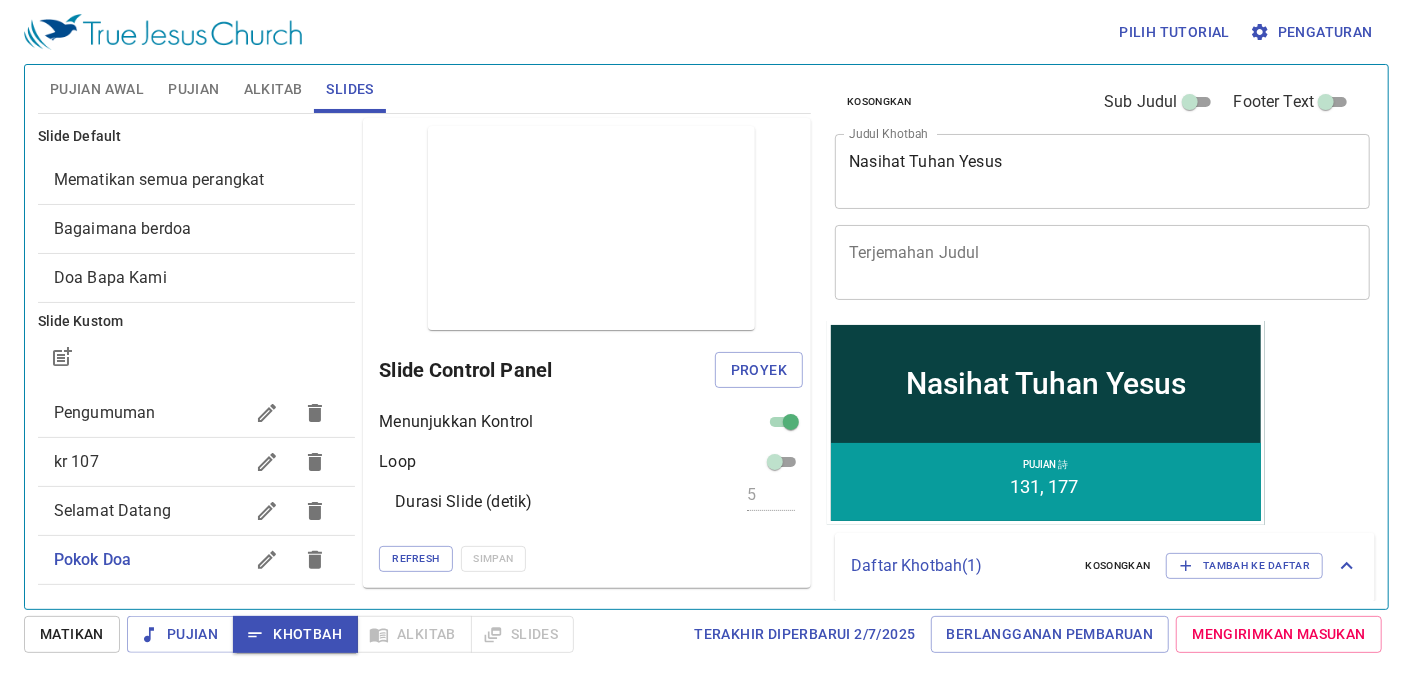 click 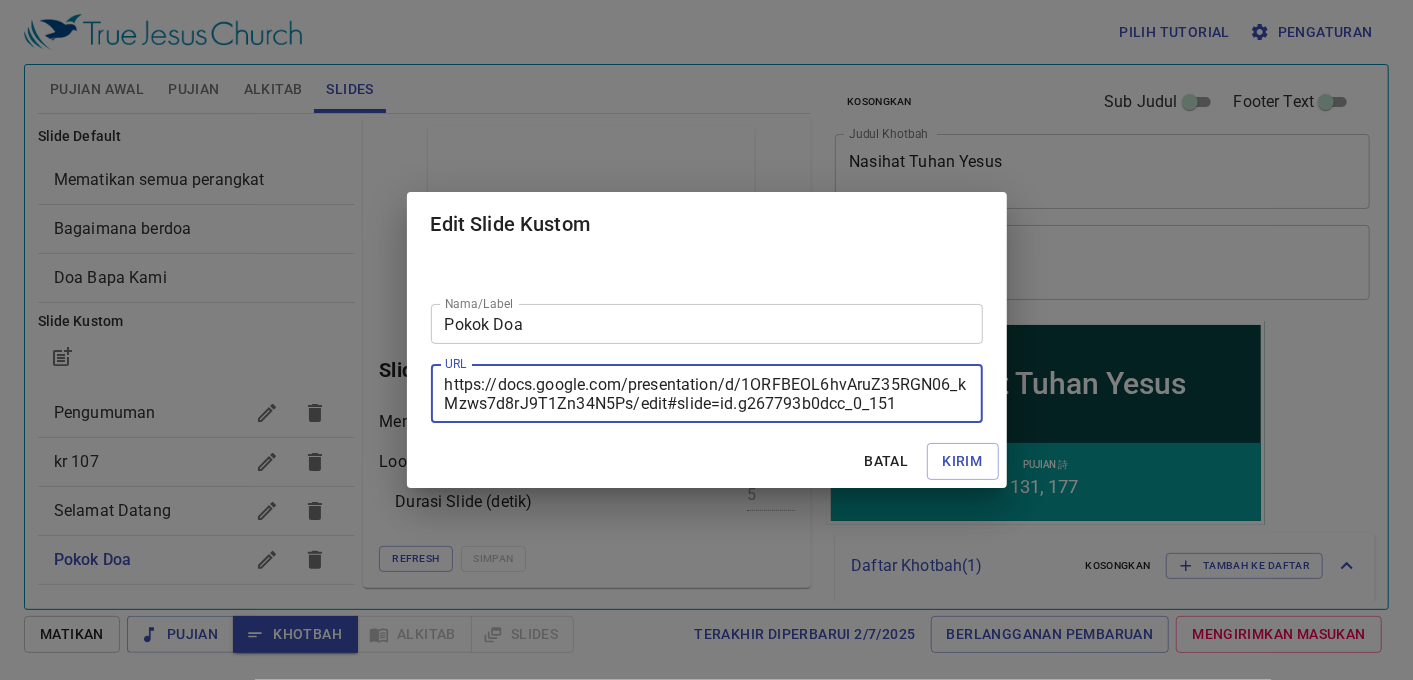 click on "https://docs.google.com/presentation/d/1ORFBEOL6hvAruZ35RGN06_kMzws7d8rJ9T1Zn34N5Ps/edit#slide=id.g267793b0dcc_0_151" at bounding box center [707, 394] 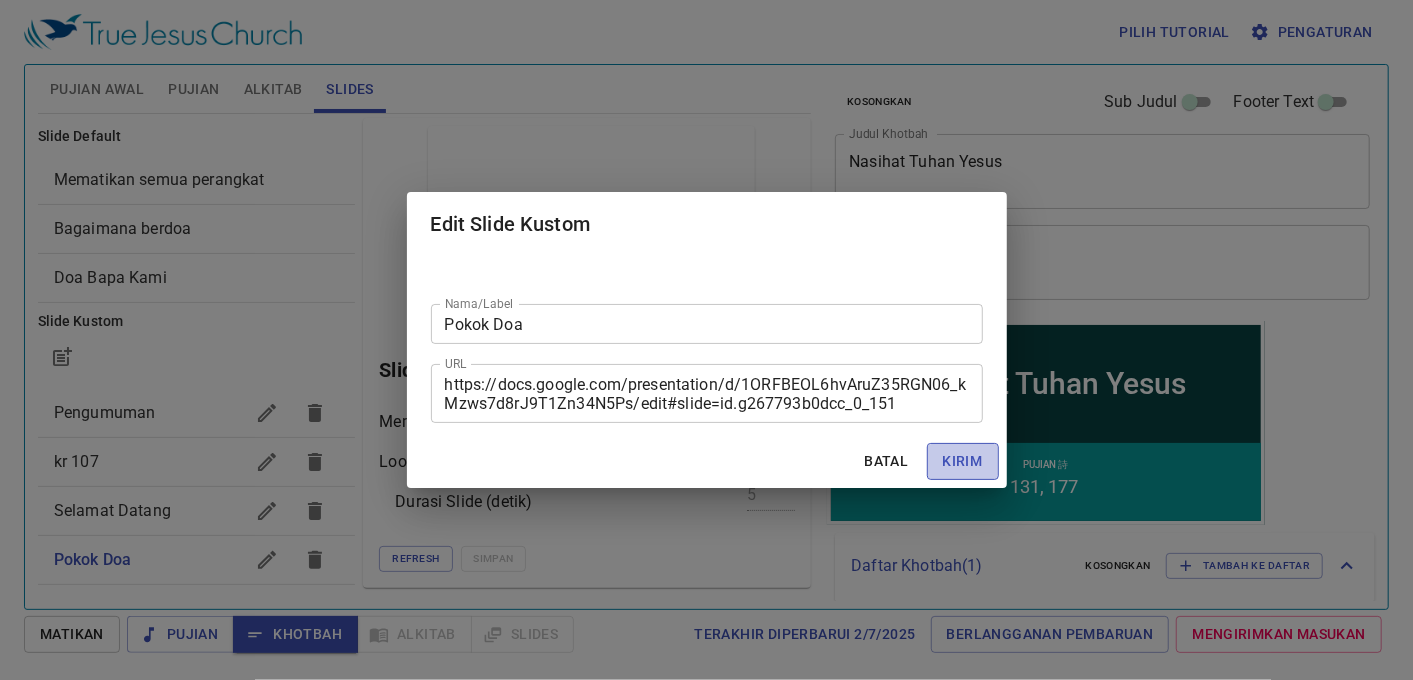 click on "Kirim" at bounding box center [963, 461] 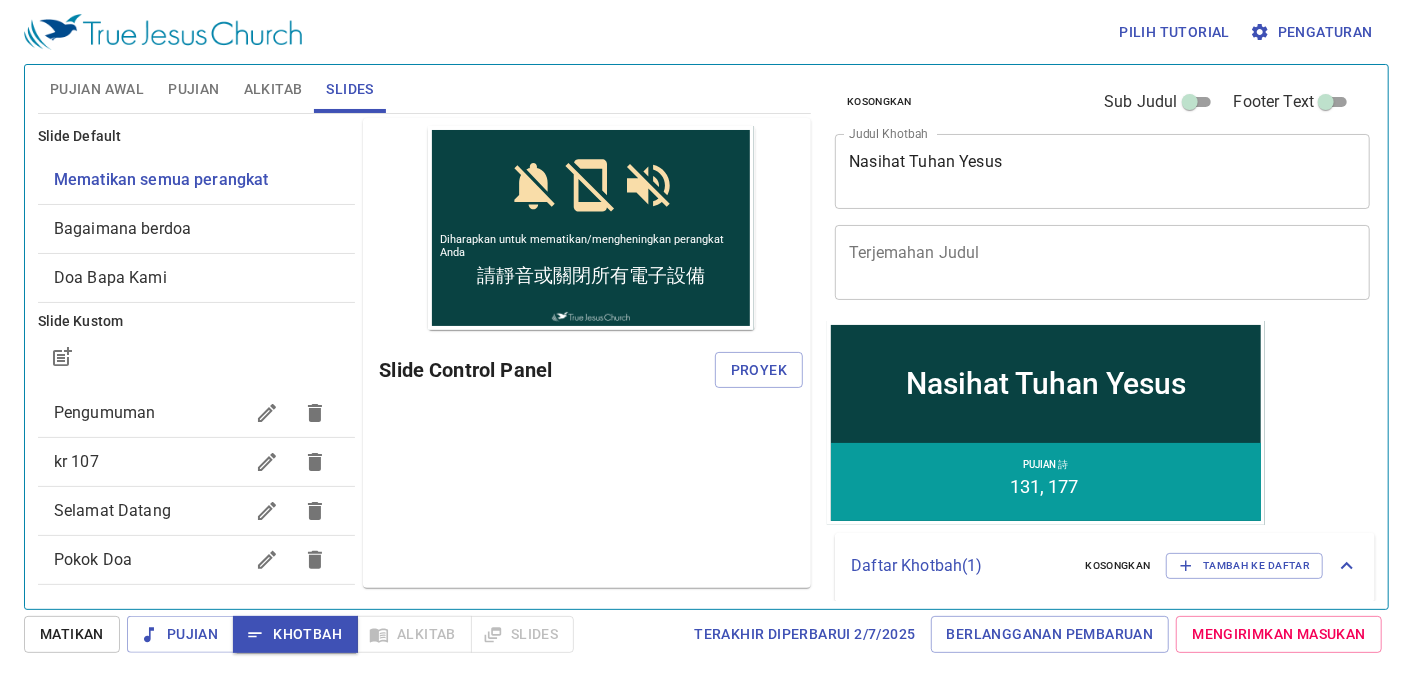 scroll, scrollTop: 0, scrollLeft: 0, axis: both 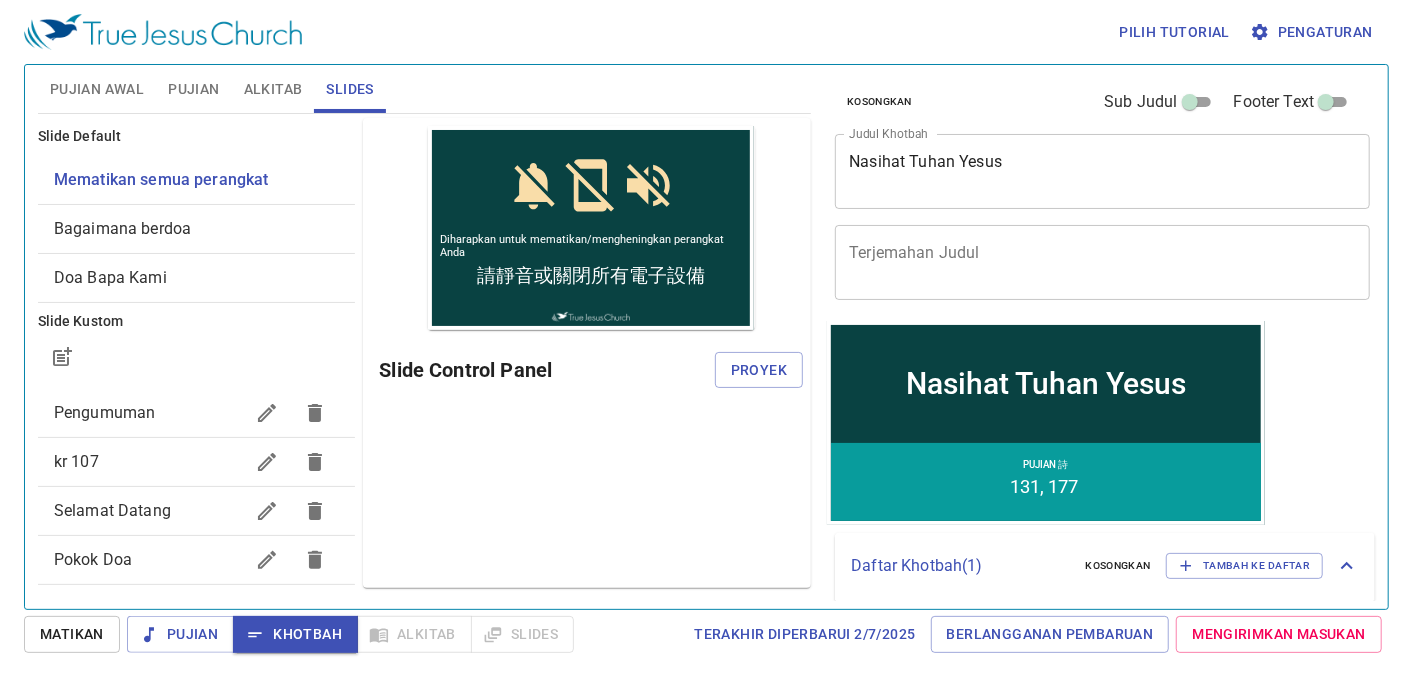 click on "Pujian Awal" at bounding box center (97, 89) 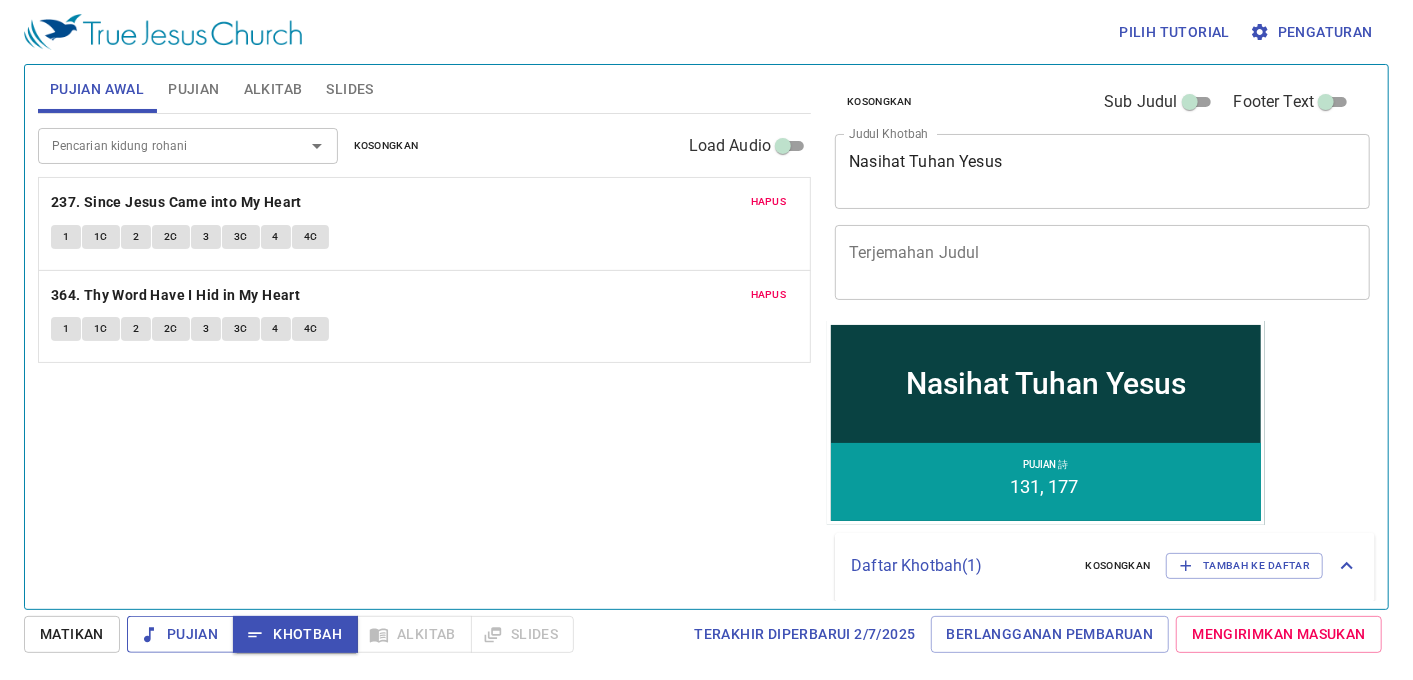 click on "Pujian" at bounding box center (180, 634) 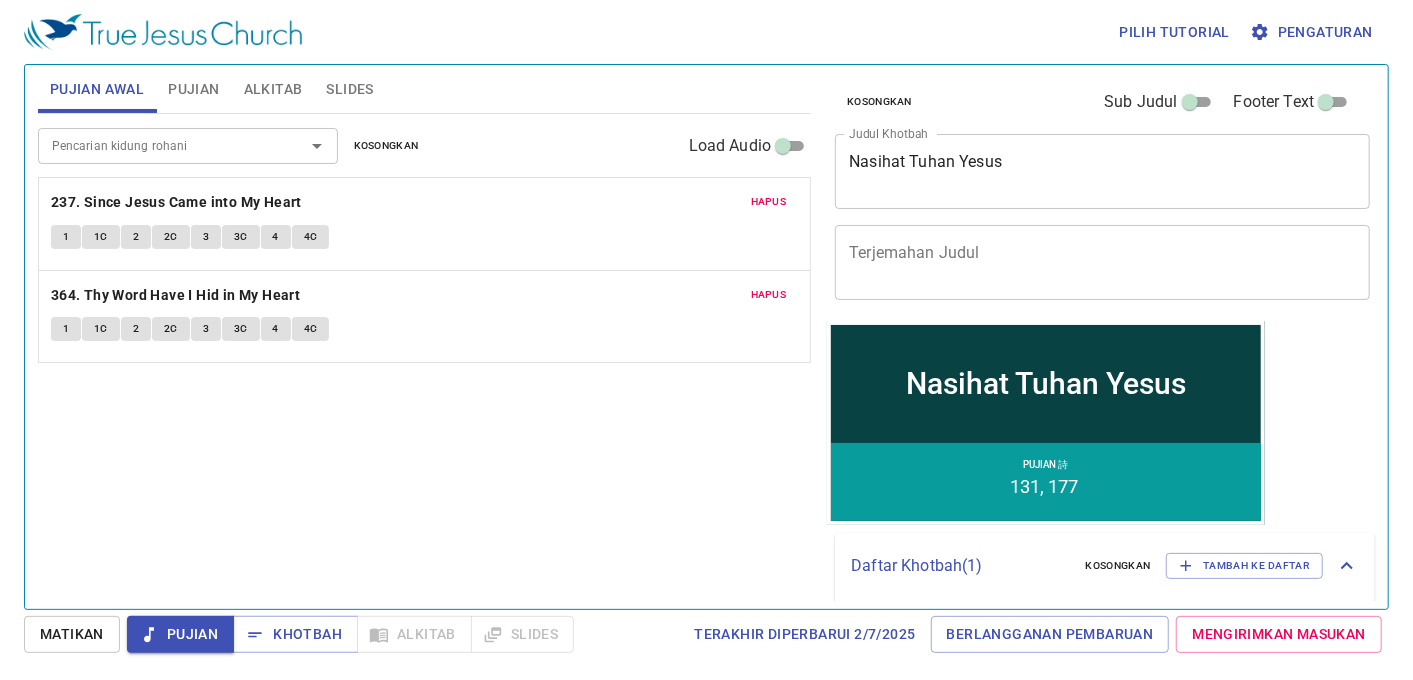 type 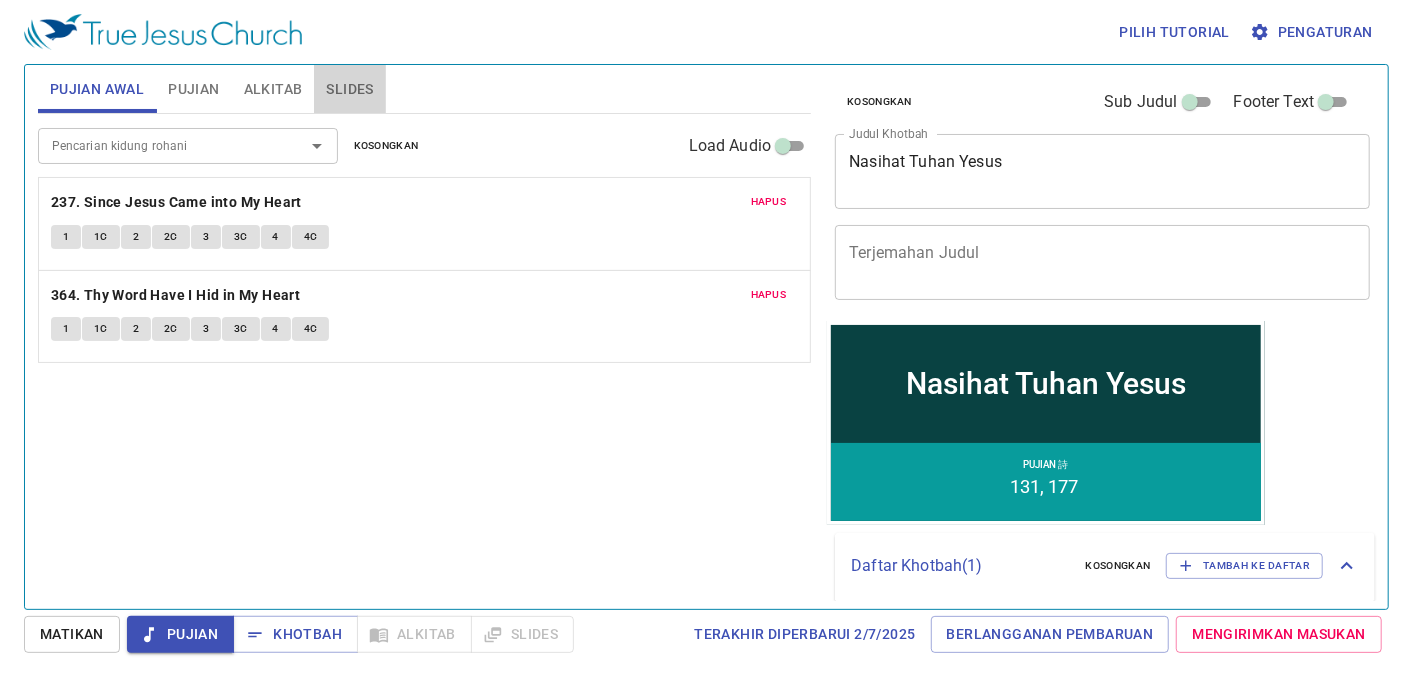 click on "Slides" at bounding box center [349, 89] 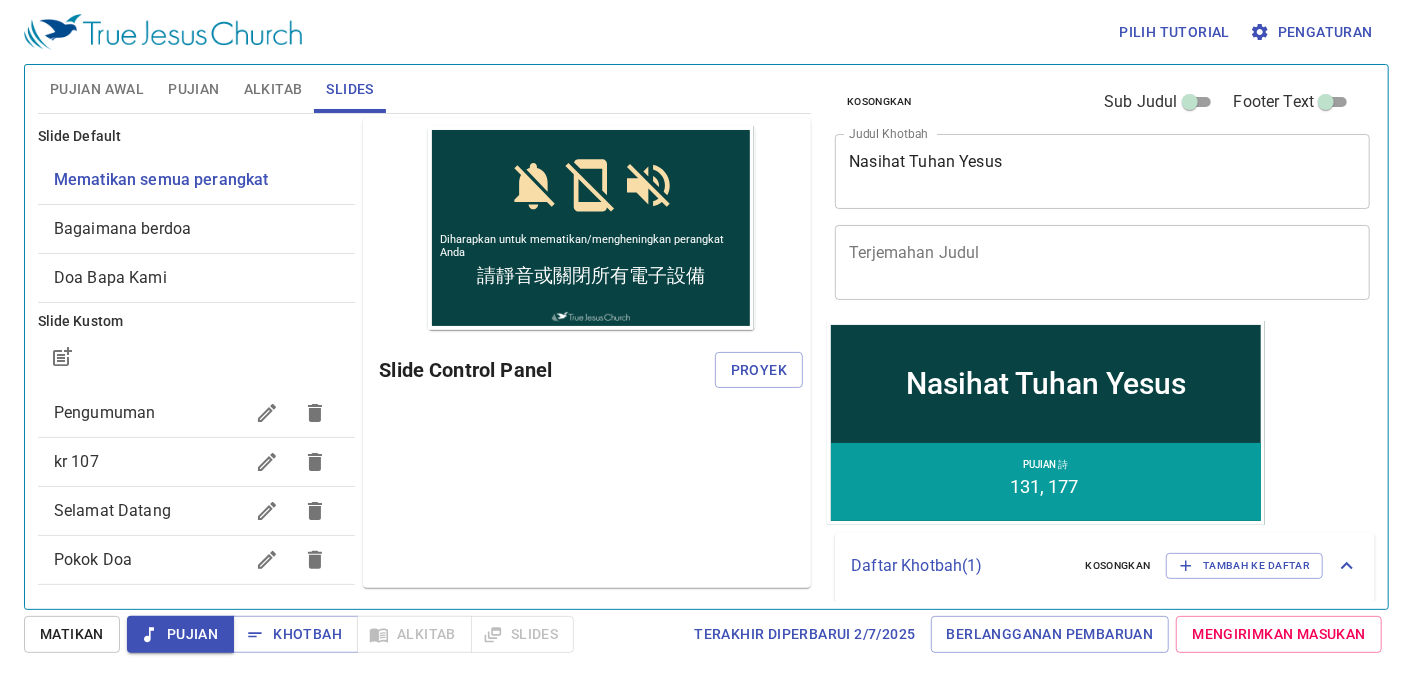 click on "Pokok Doa" at bounding box center (149, 560) 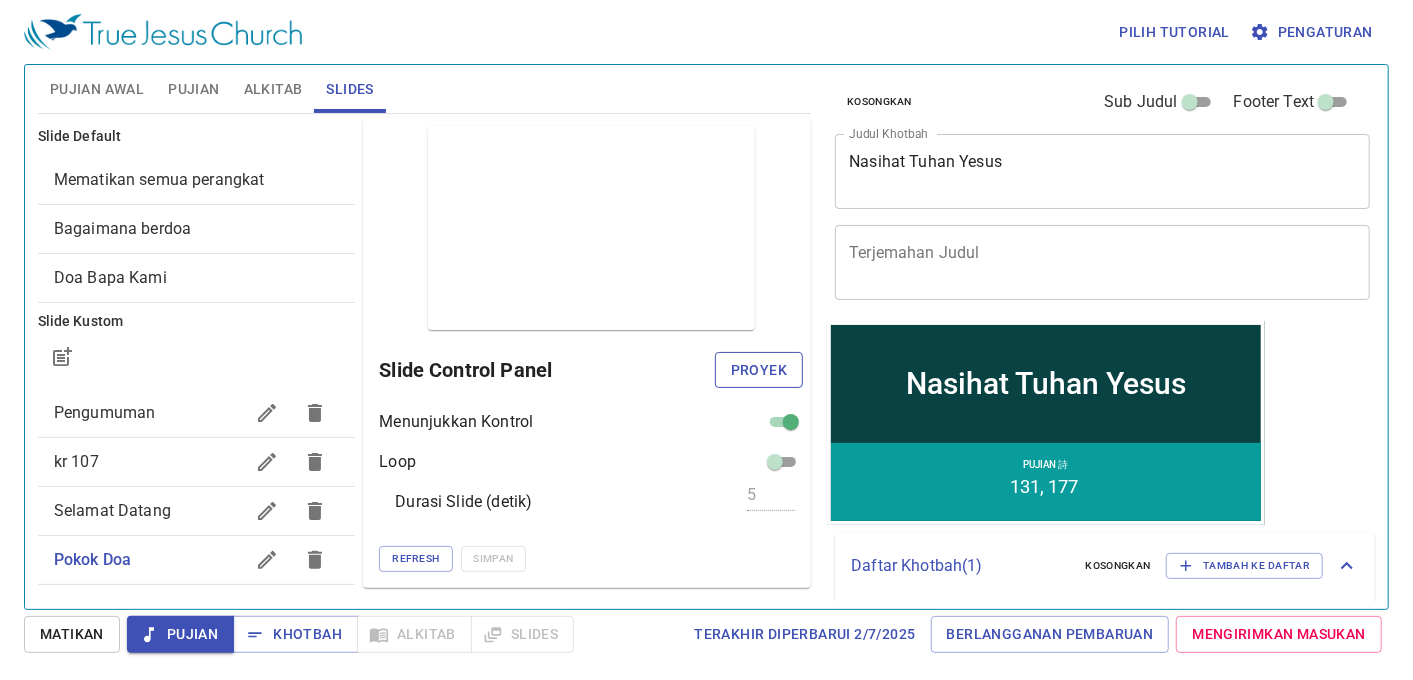 click on "Proyek" at bounding box center (759, 370) 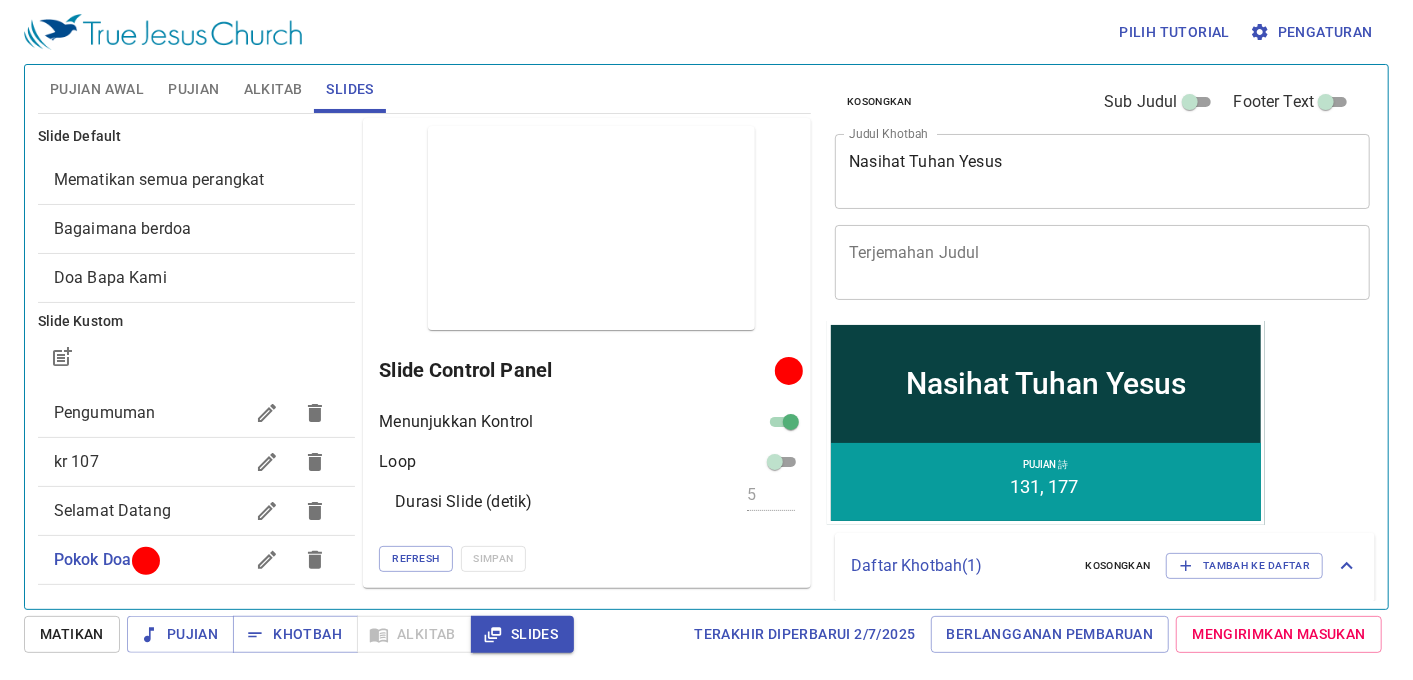 click on "Pujian Awal" at bounding box center [97, 89] 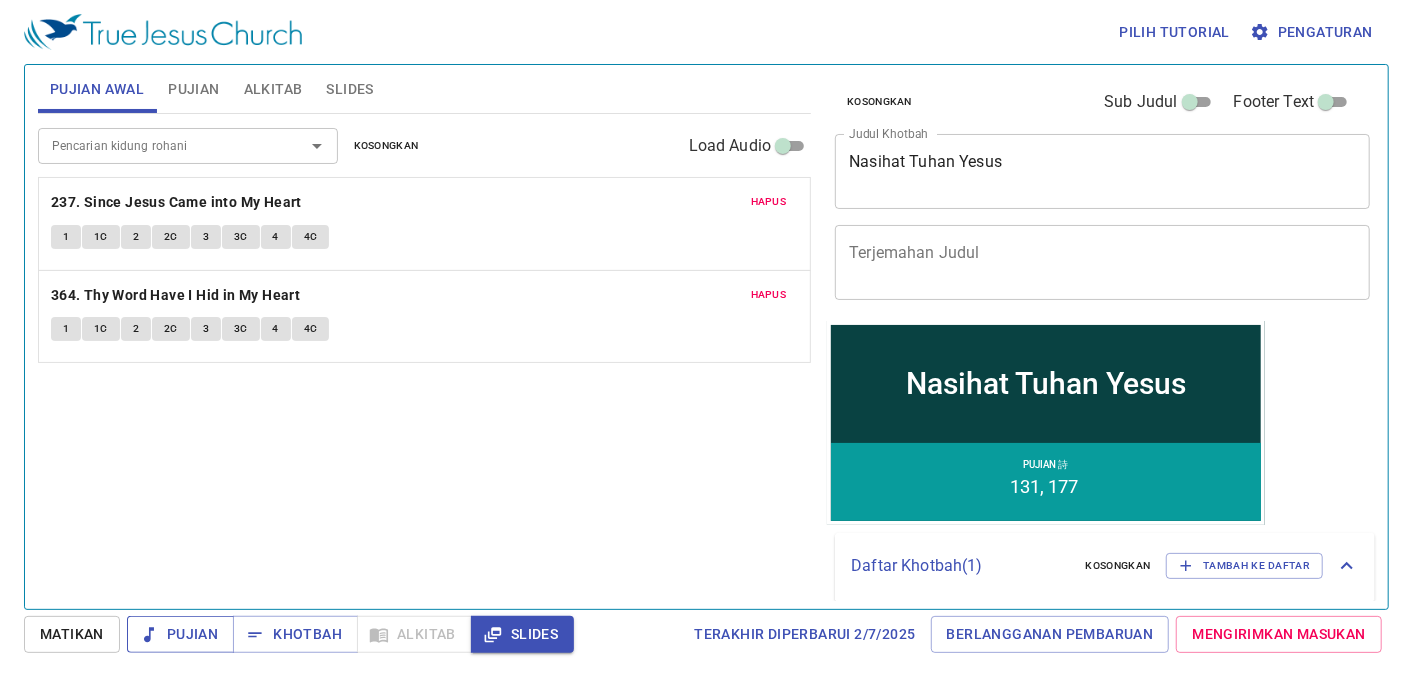 click on "Pujian" at bounding box center (180, 634) 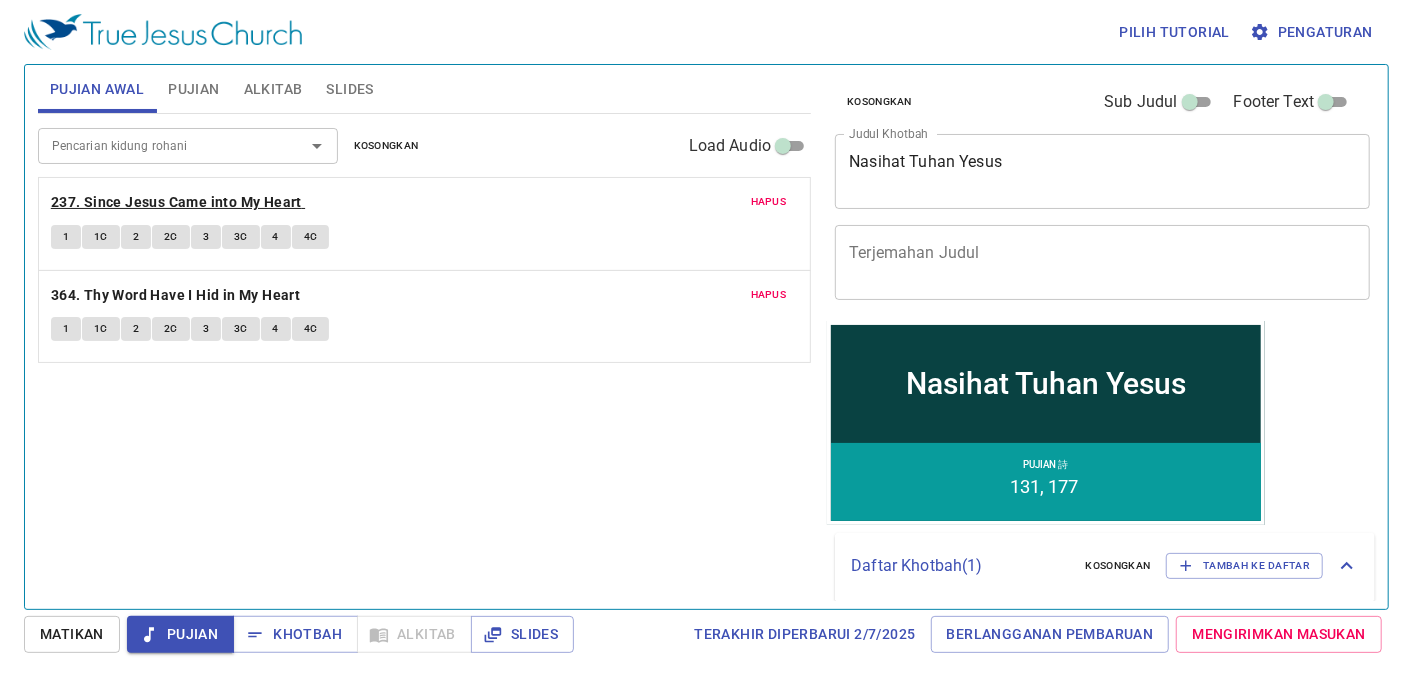 click on "237. Since Jesus Came into My Heart" at bounding box center [176, 202] 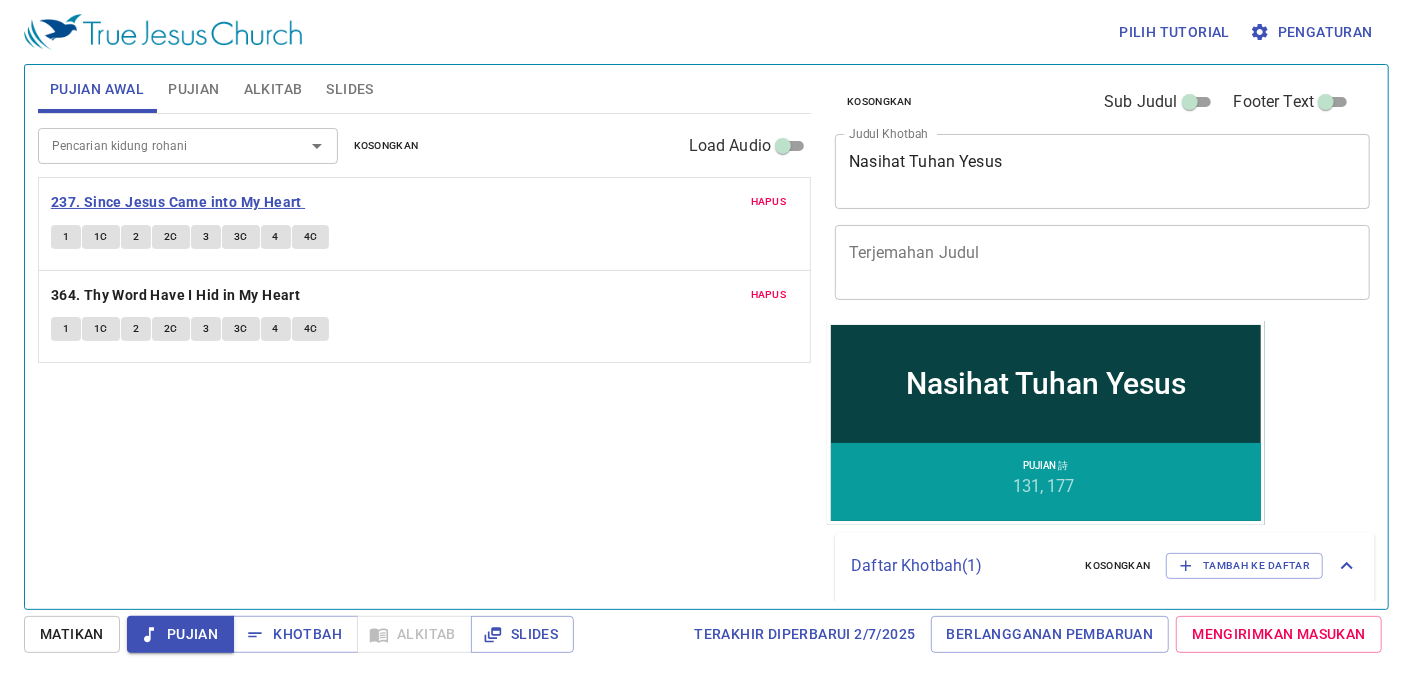 click on "237. Since Jesus Came into My Heart" at bounding box center (176, 202) 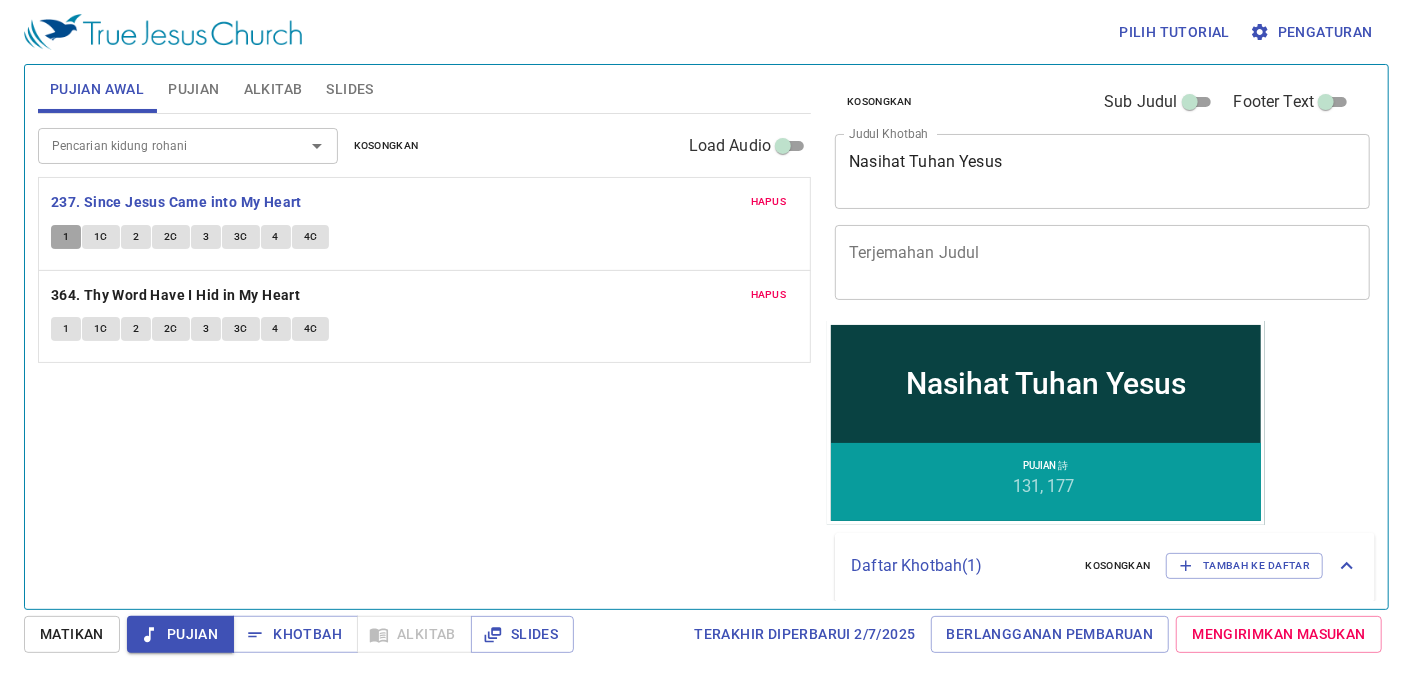 click on "1" at bounding box center [66, 237] 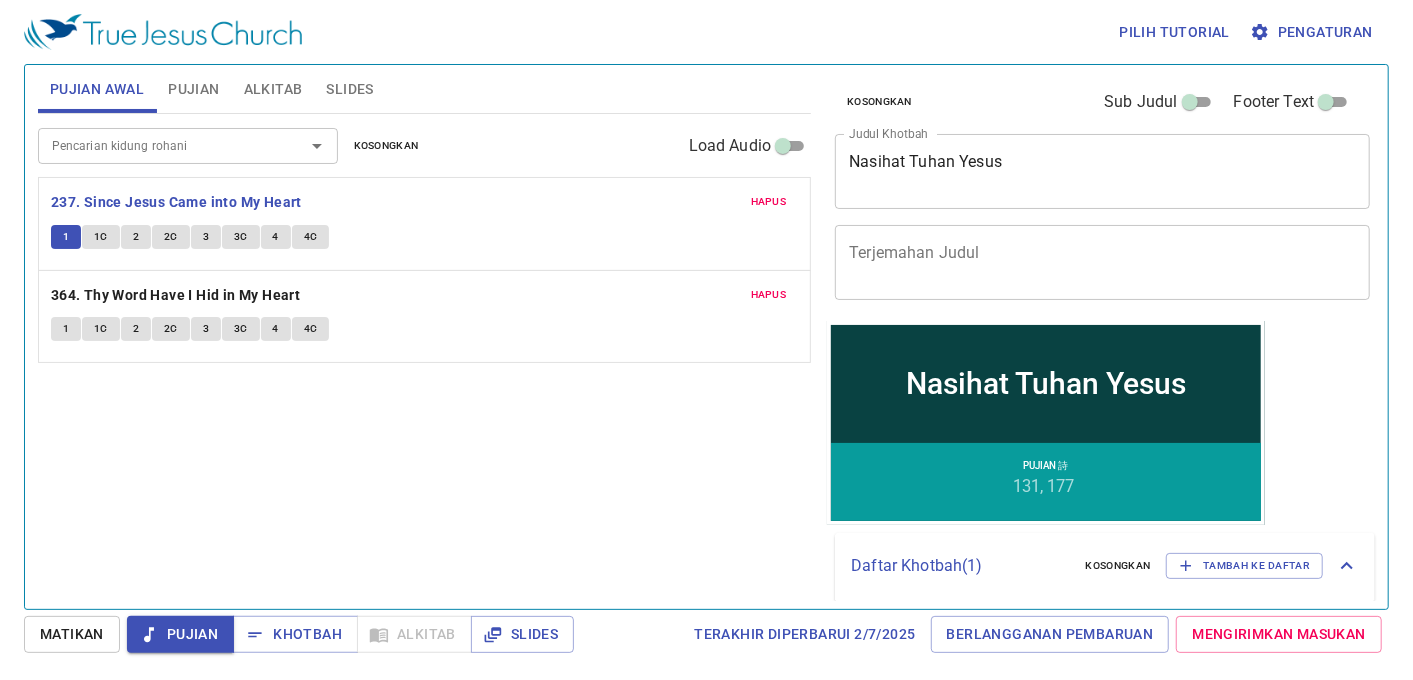 type 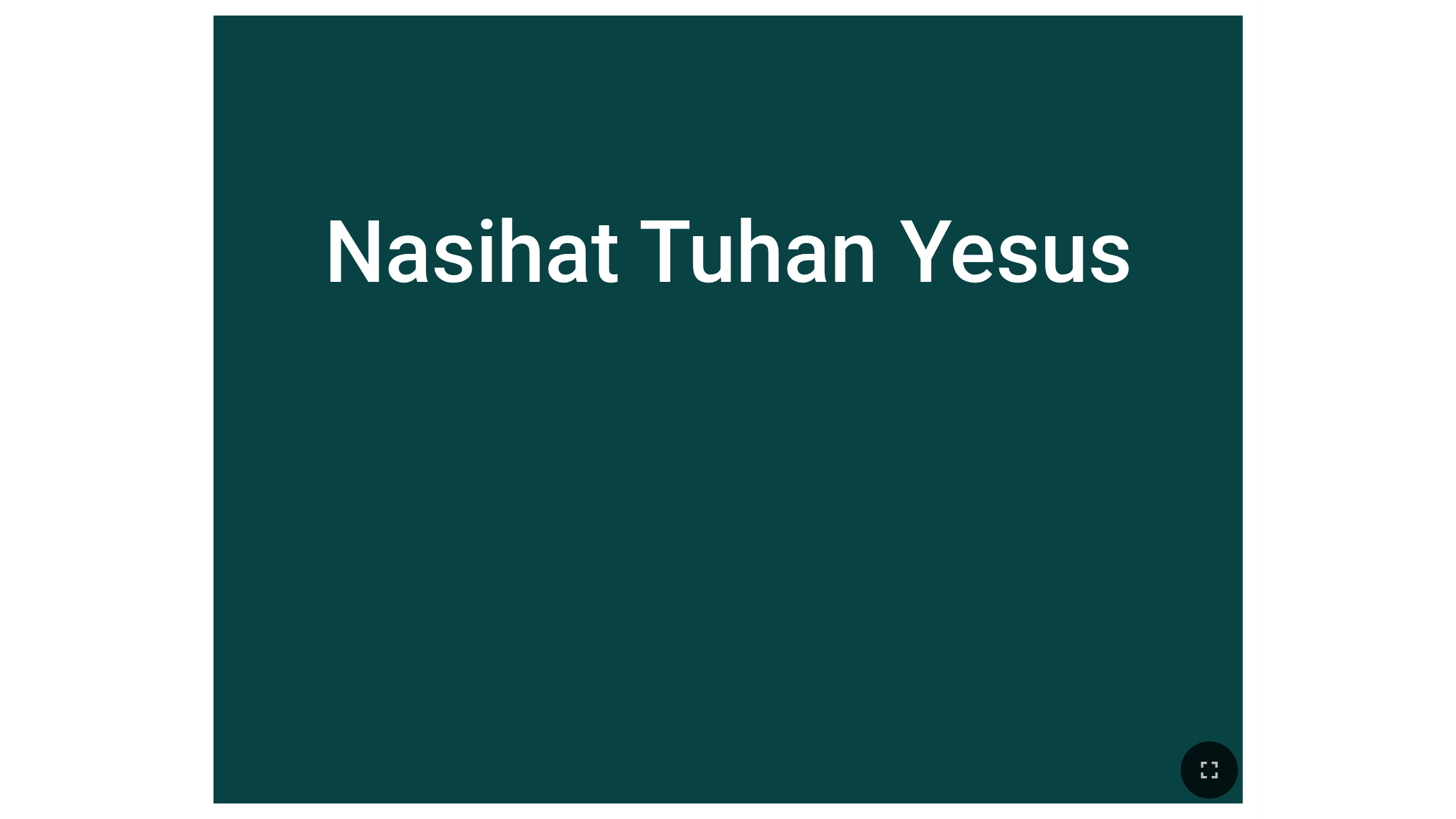scroll, scrollTop: 0, scrollLeft: 0, axis: both 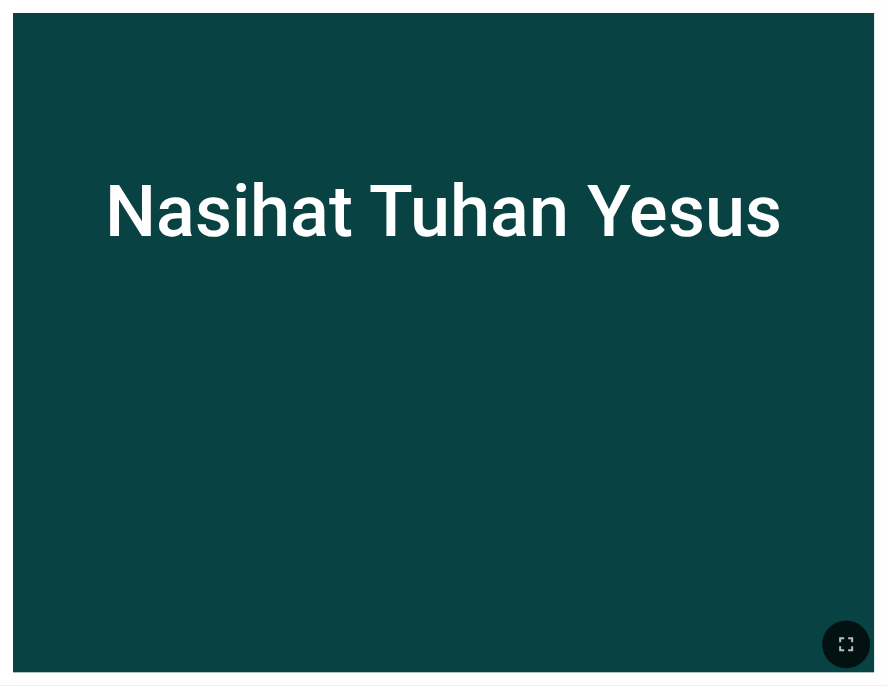 drag, startPoint x: 514, startPoint y: 276, endPoint x: 1088, endPoint y: 528, distance: 626.88116 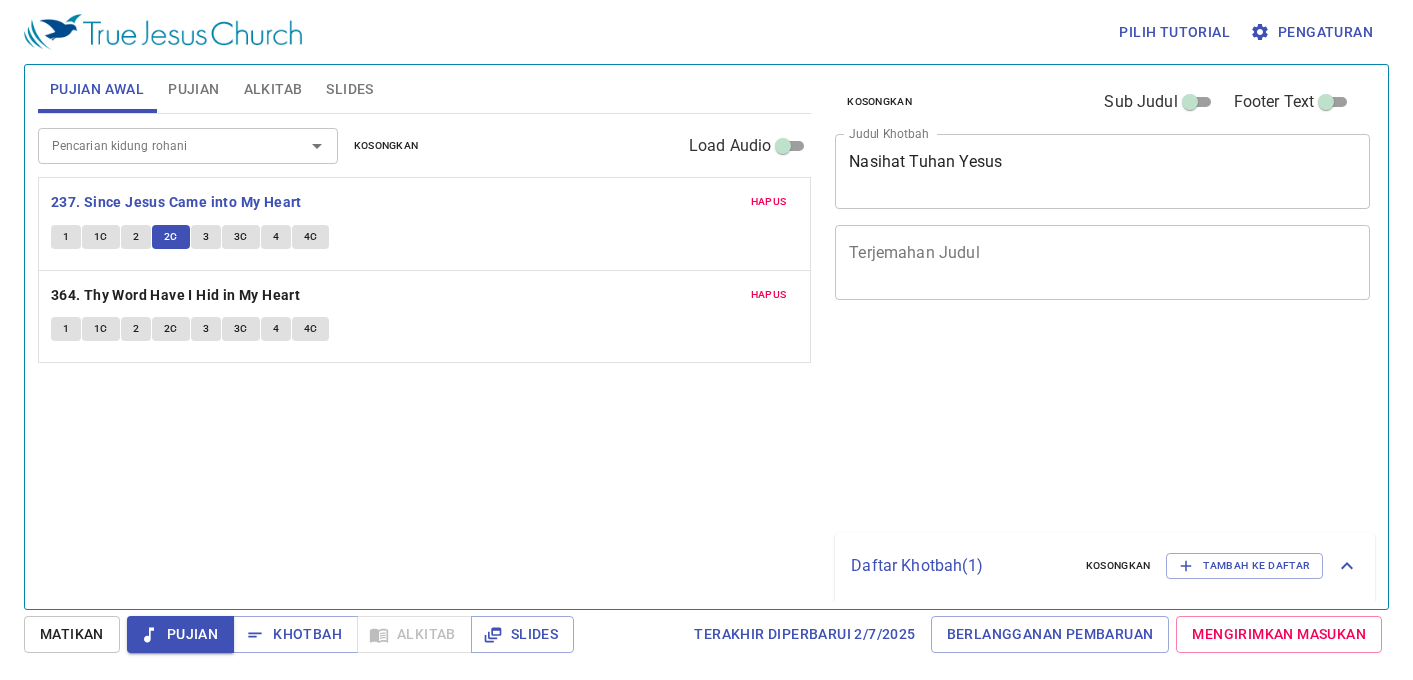scroll, scrollTop: 0, scrollLeft: 0, axis: both 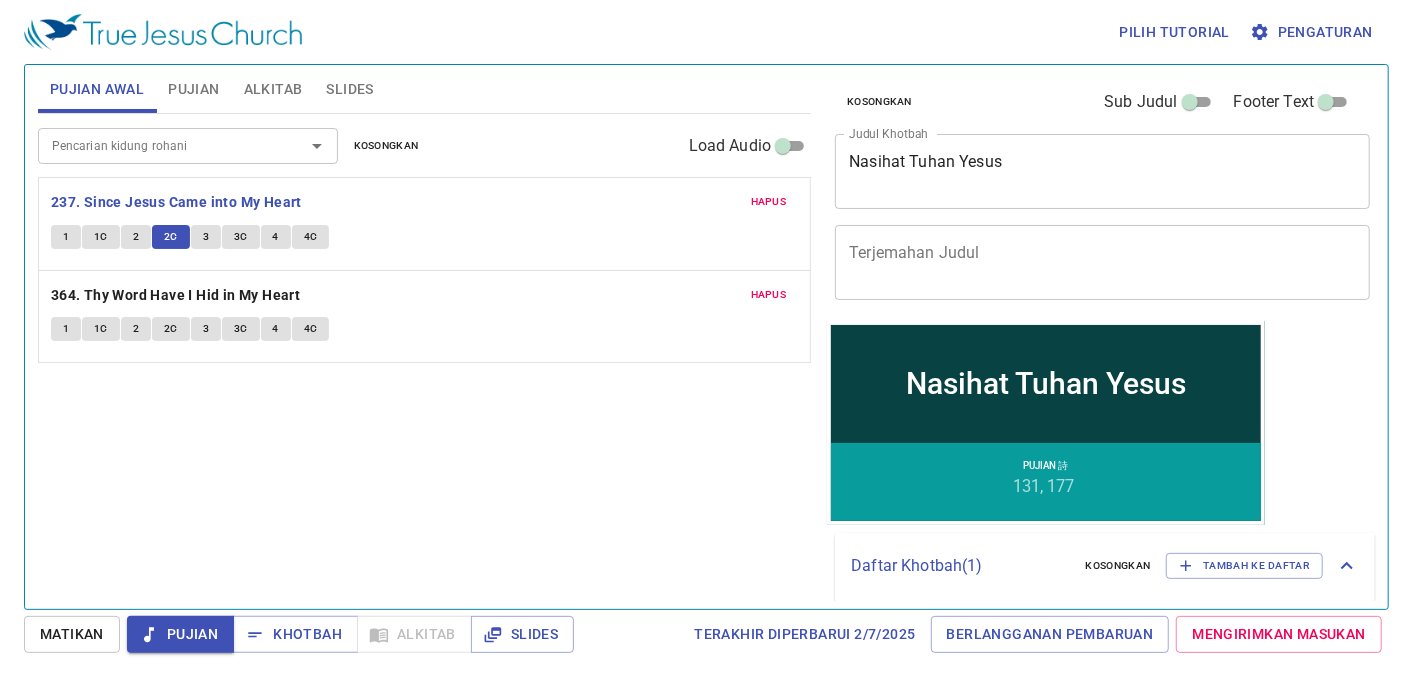 type 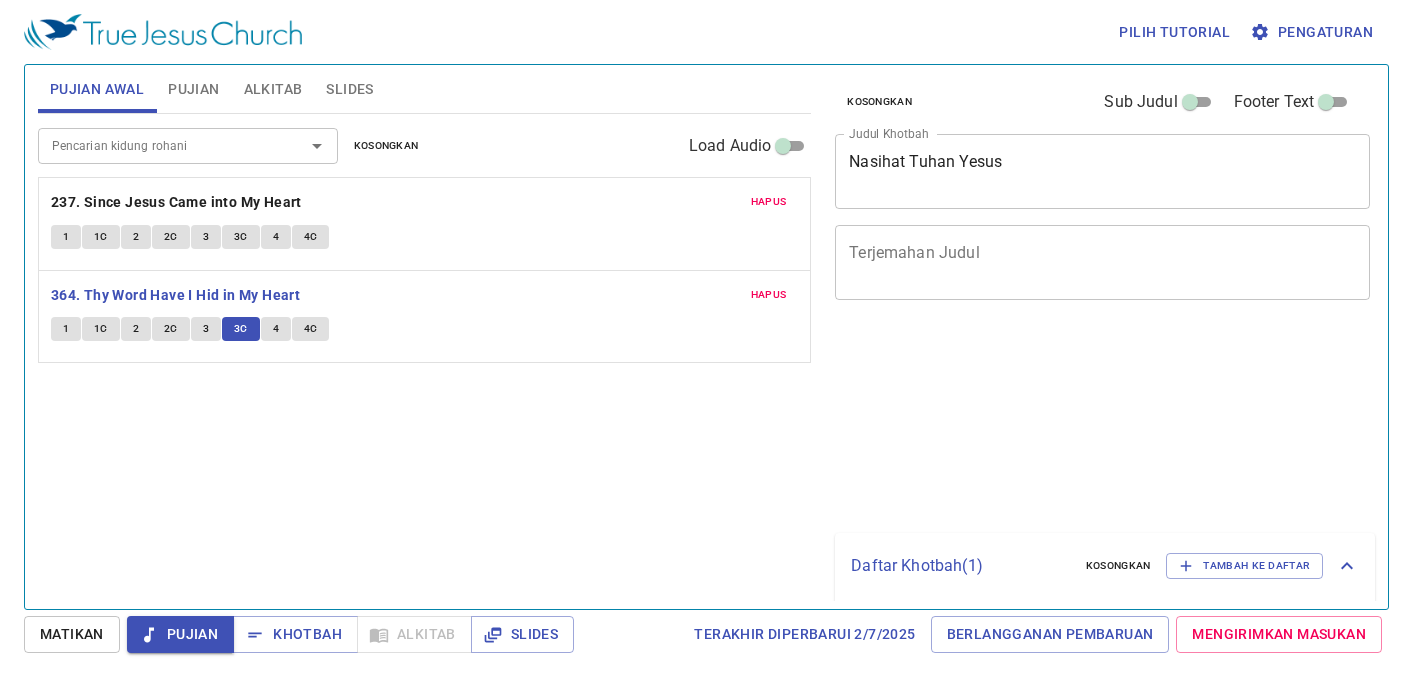 scroll, scrollTop: 0, scrollLeft: 0, axis: both 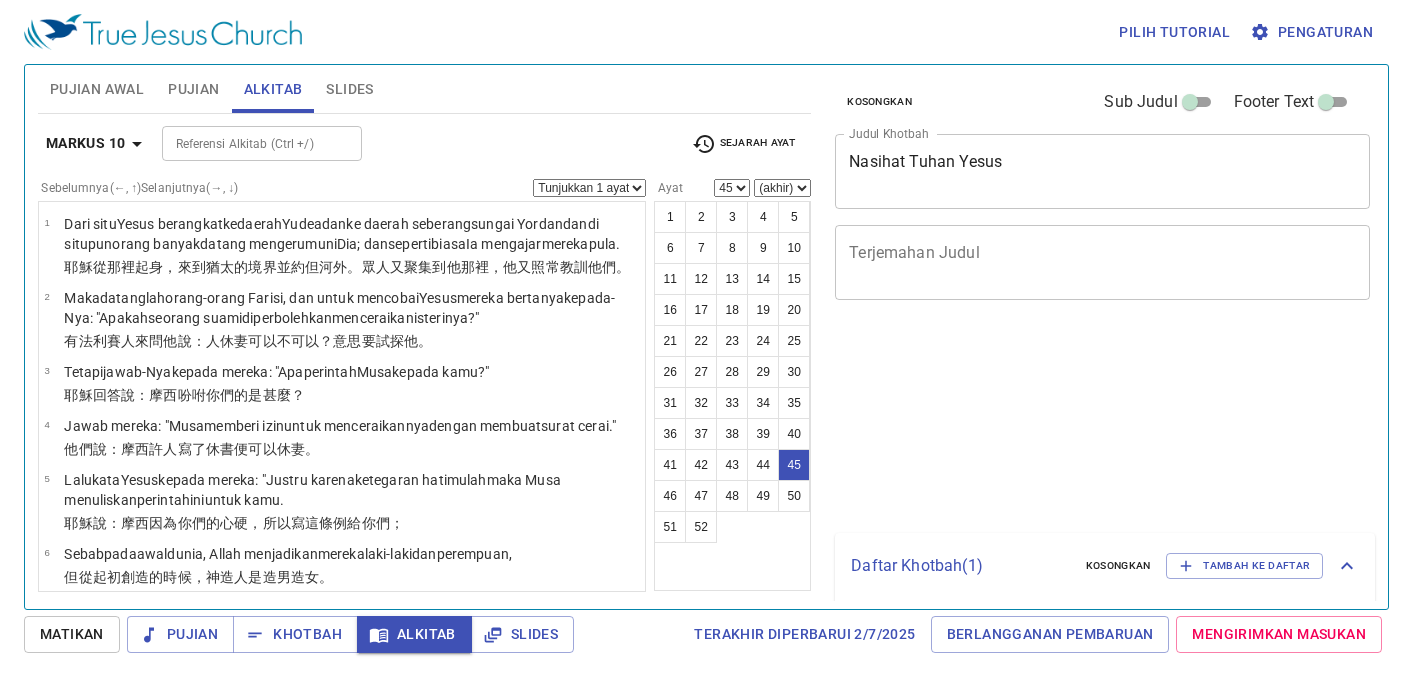 select on "45" 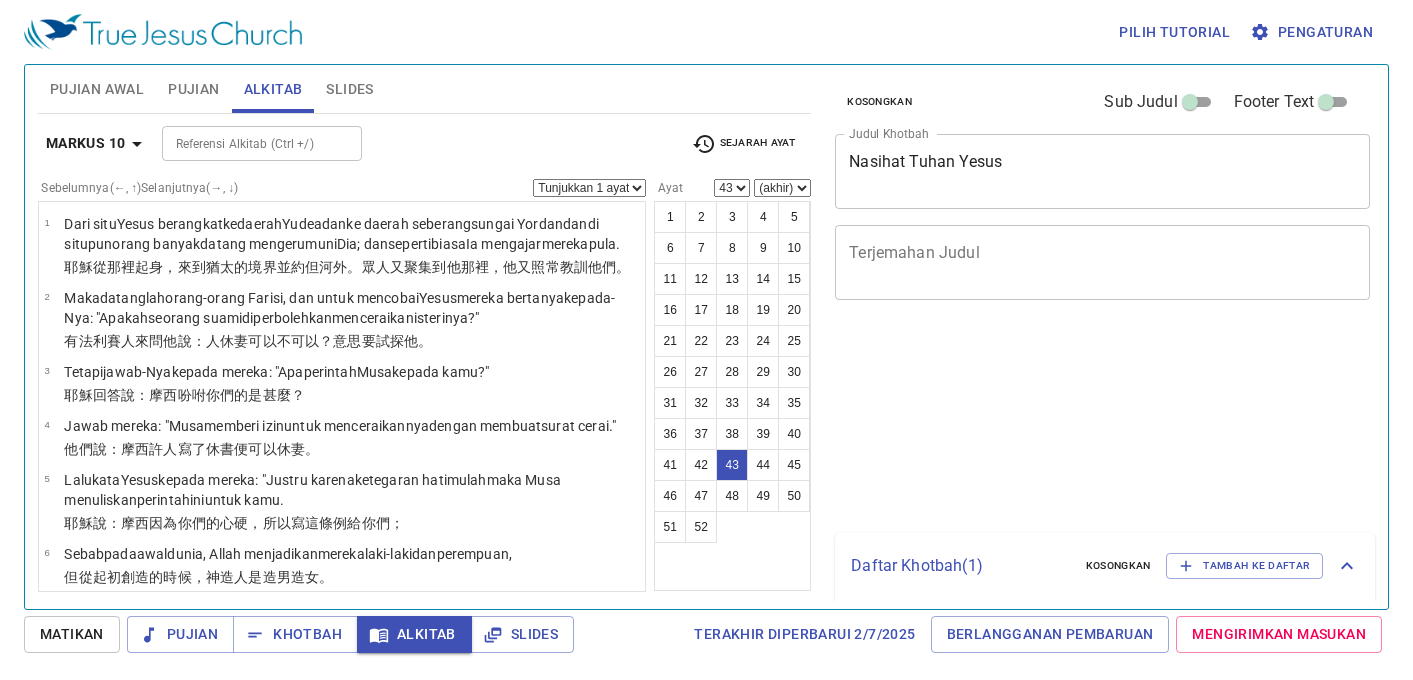 select on "43" 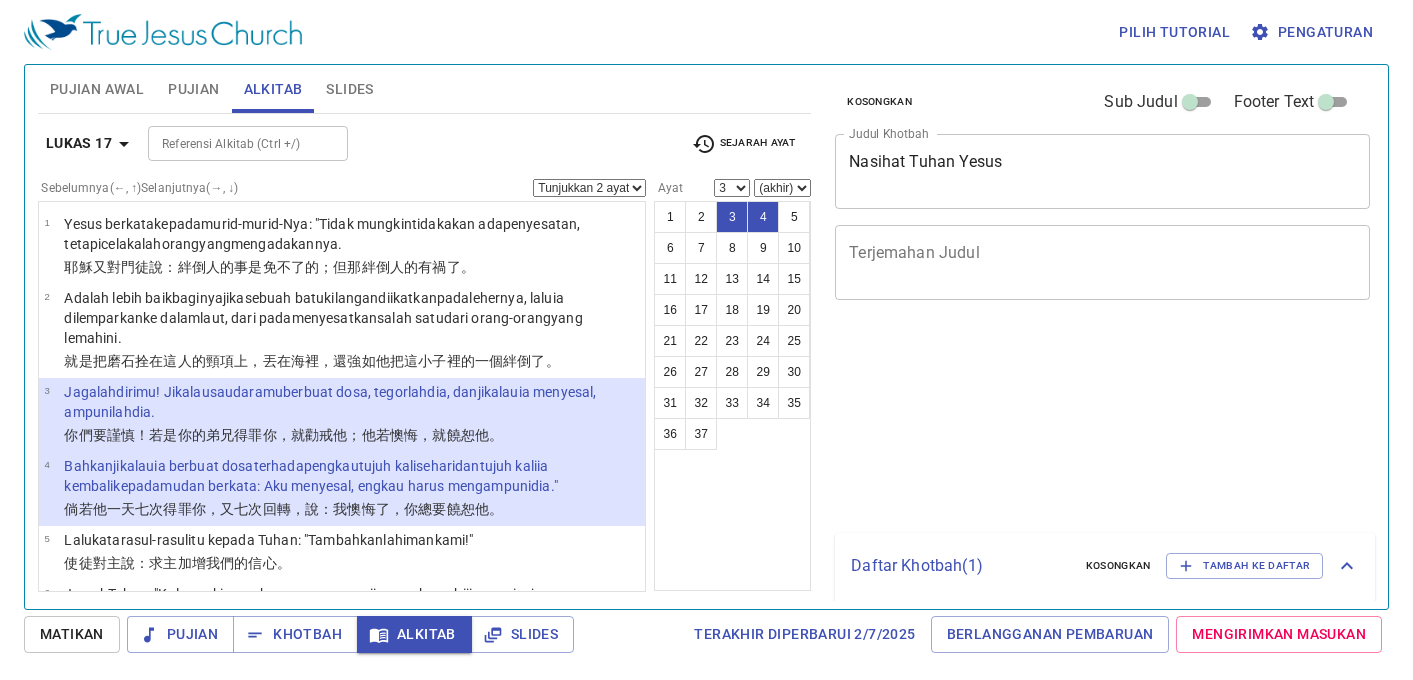 select on "2" 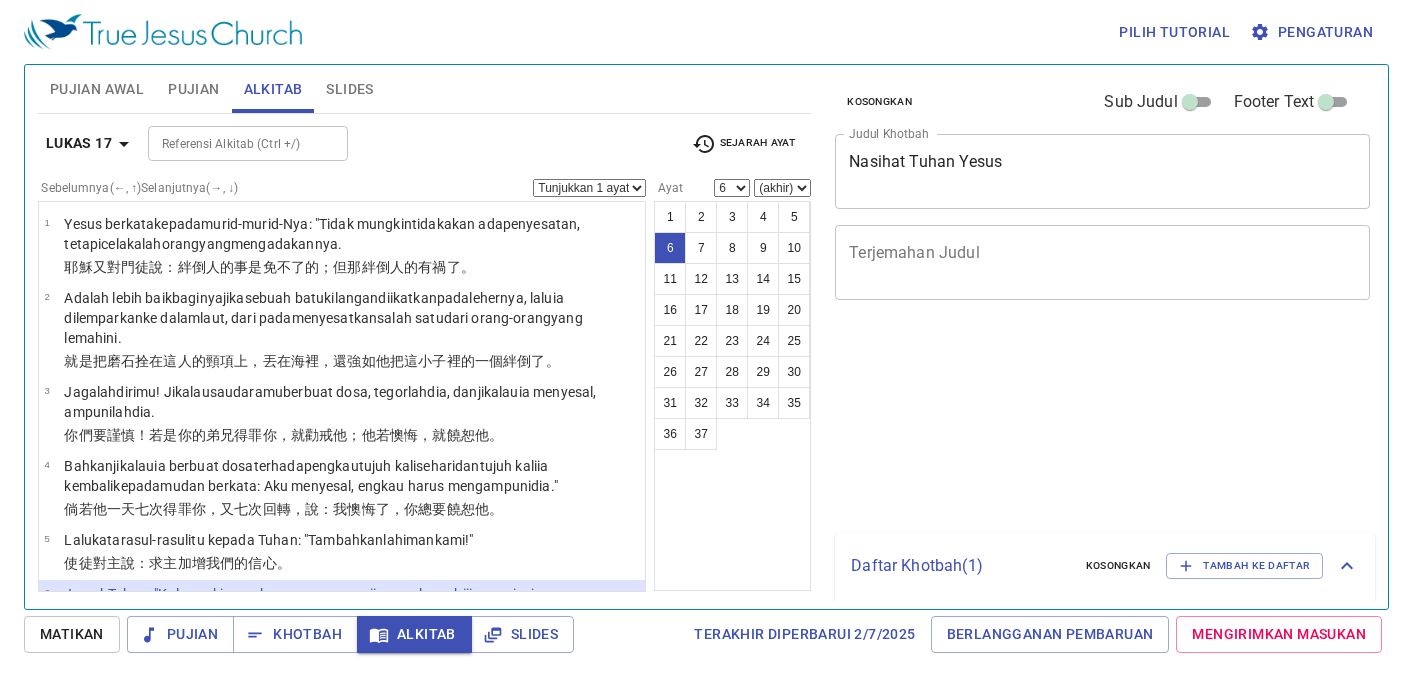 select on "6" 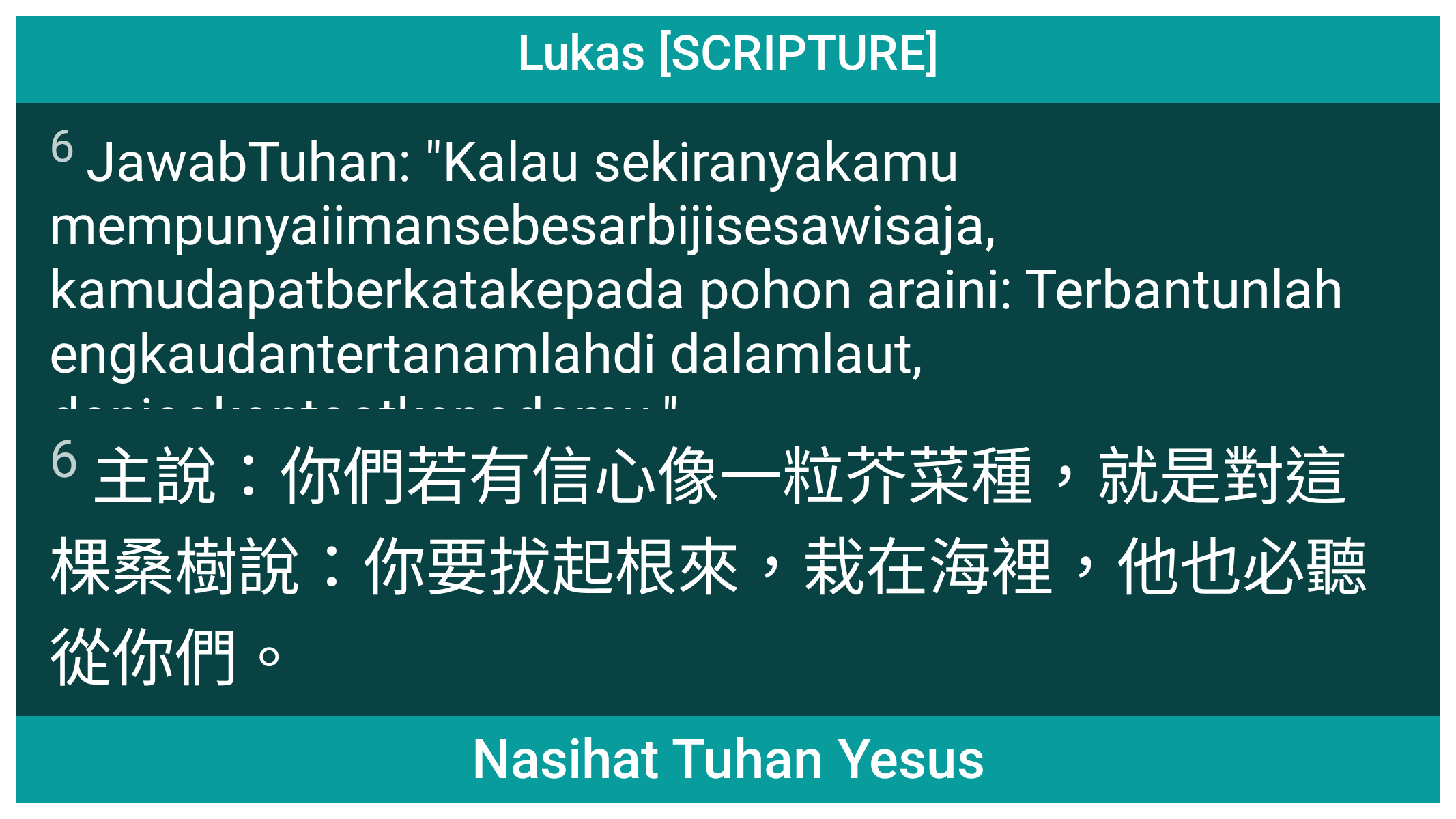 scroll, scrollTop: 0, scrollLeft: 0, axis: both 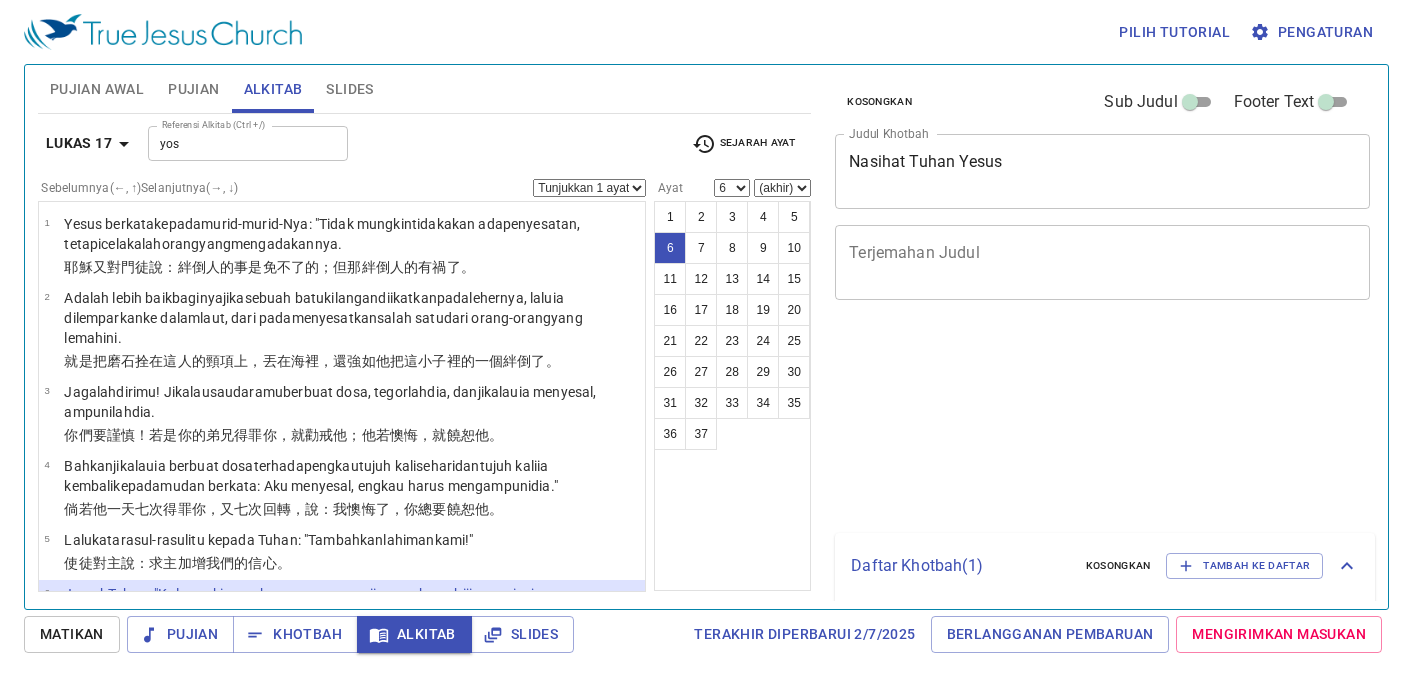select on "6" 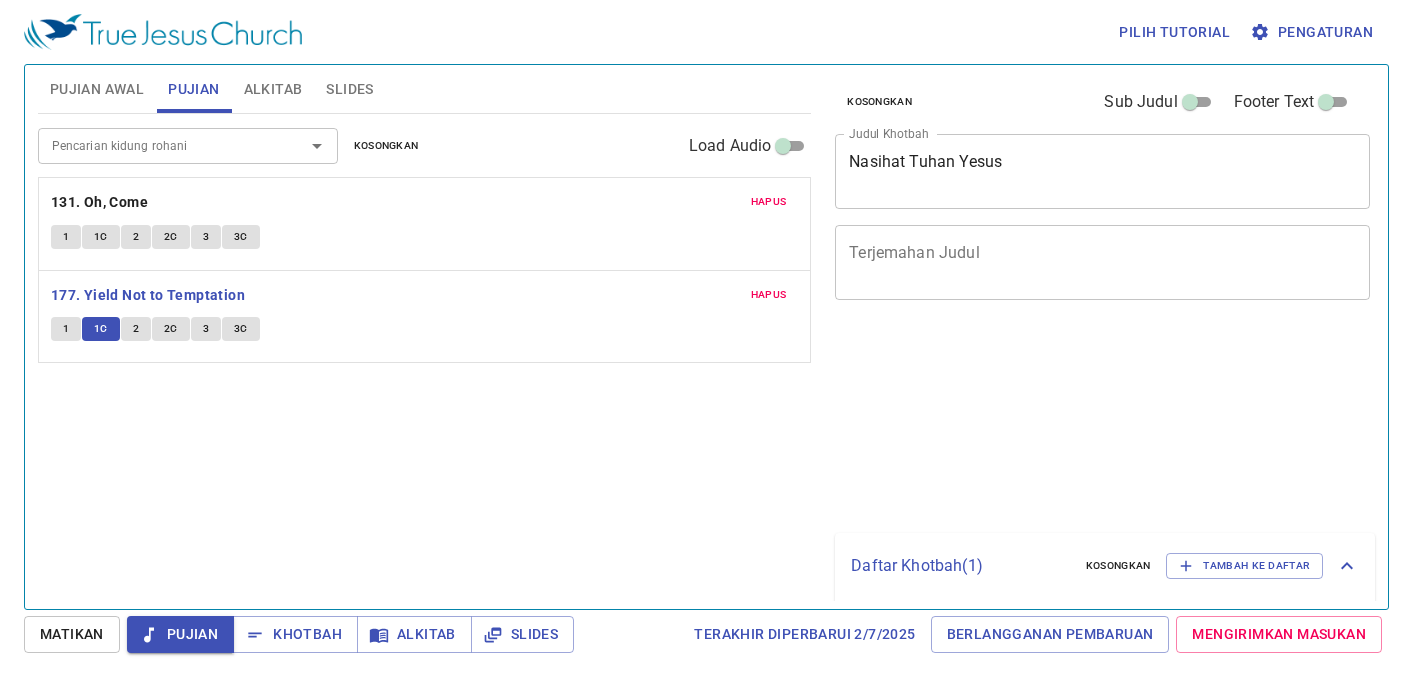 scroll, scrollTop: 0, scrollLeft: 0, axis: both 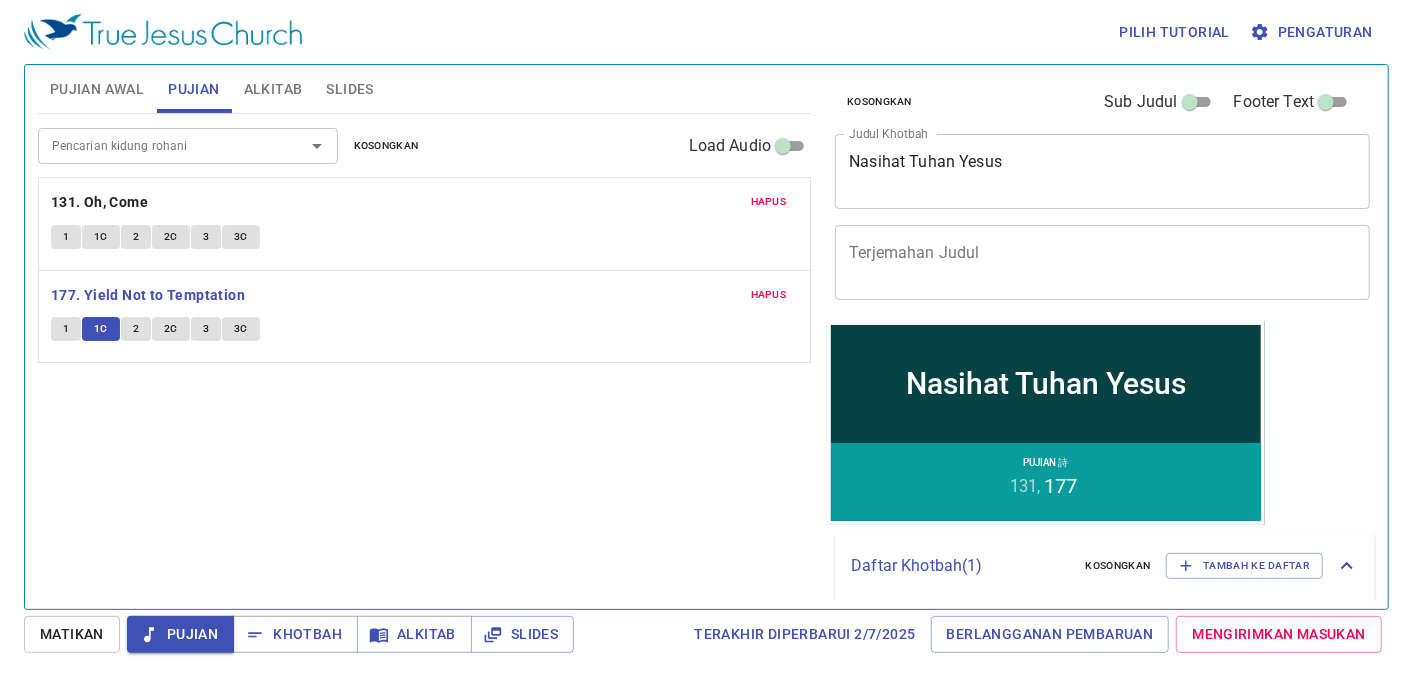 type 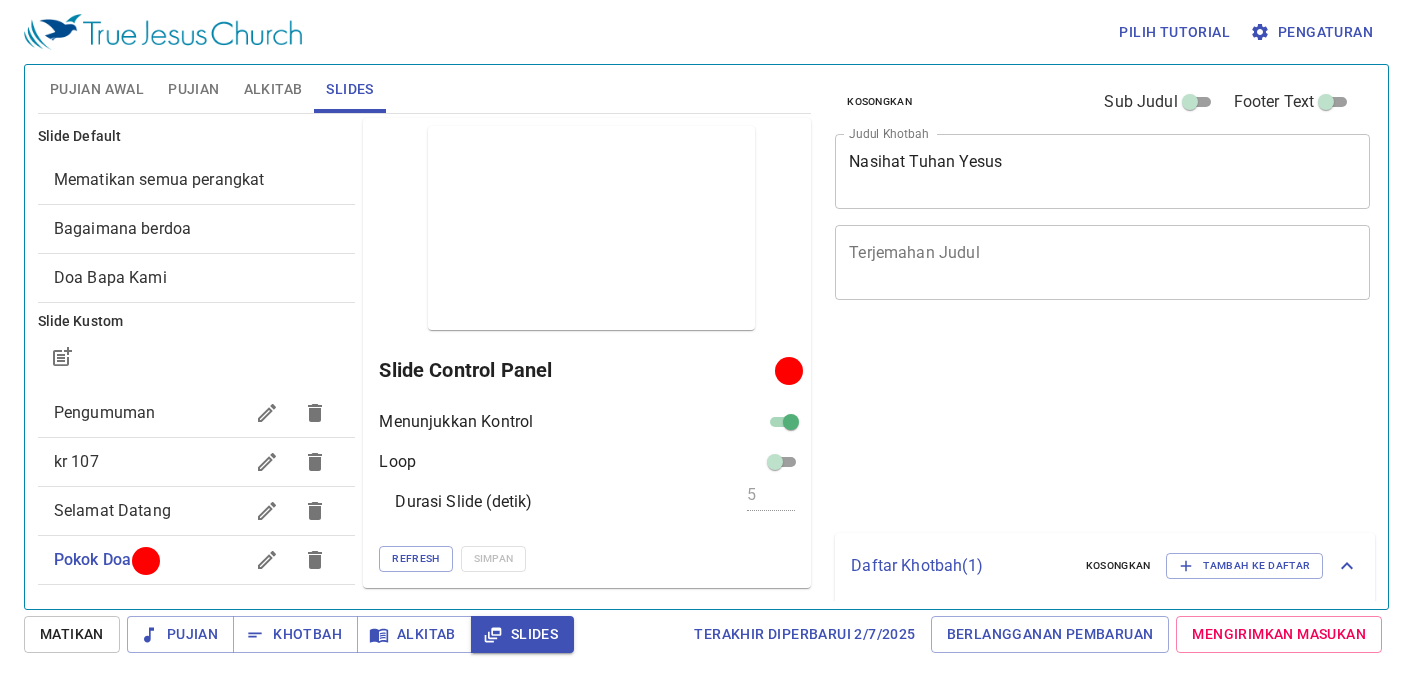 scroll, scrollTop: 0, scrollLeft: 0, axis: both 